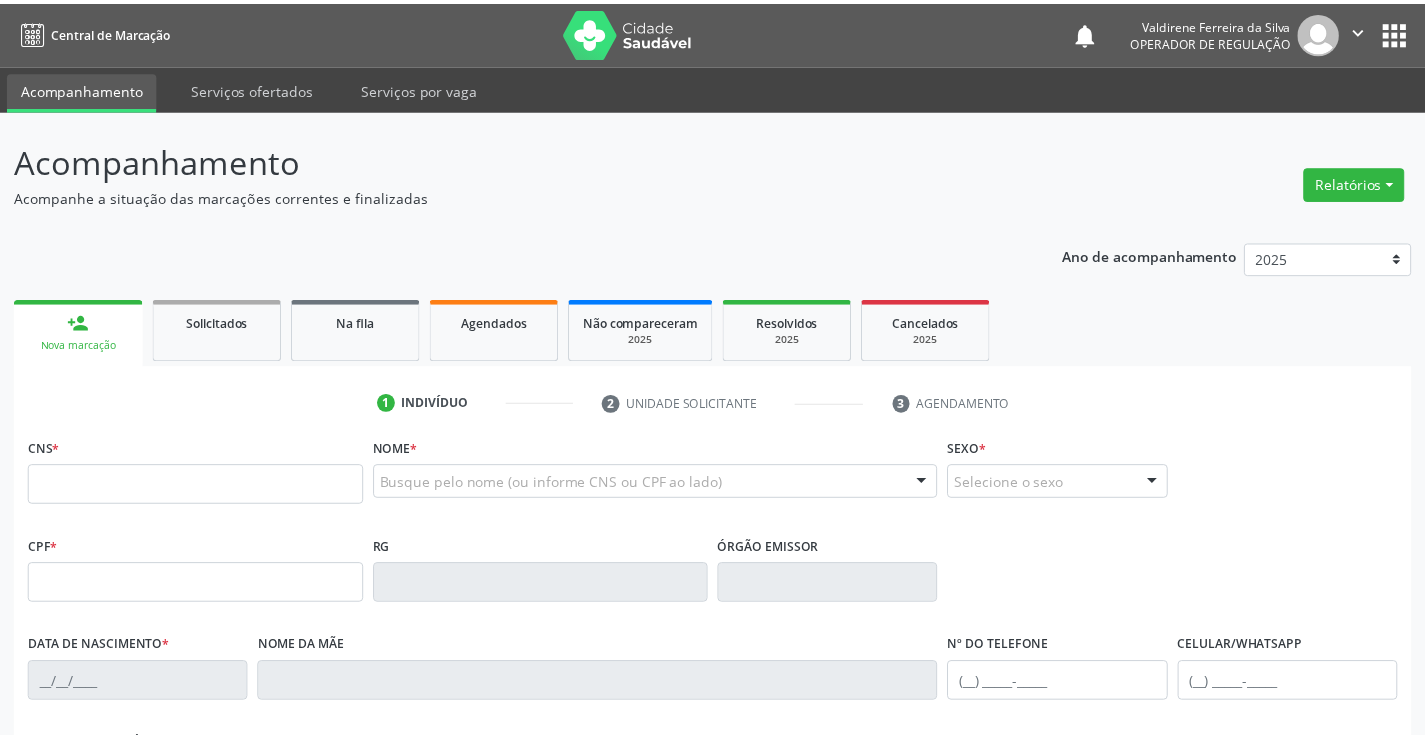scroll, scrollTop: 0, scrollLeft: 0, axis: both 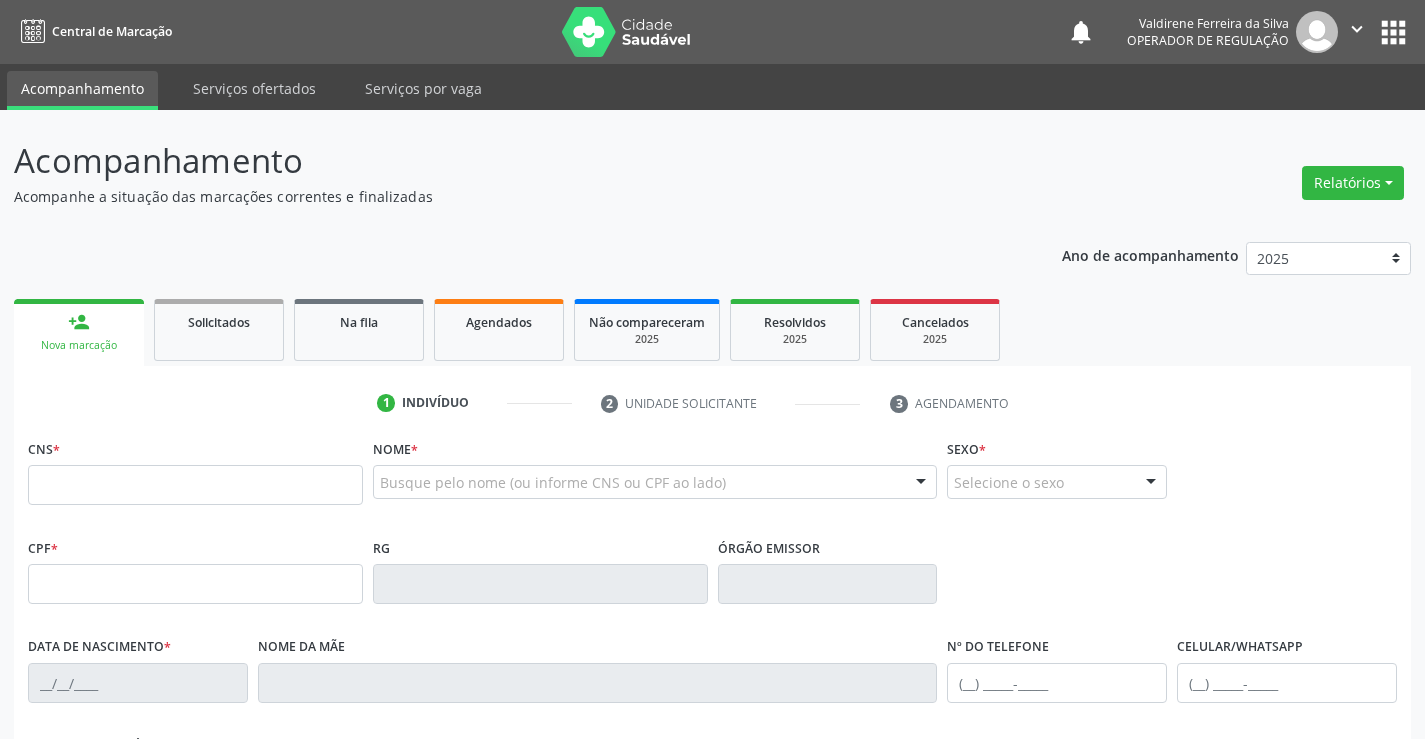 click at bounding box center [195, 485] 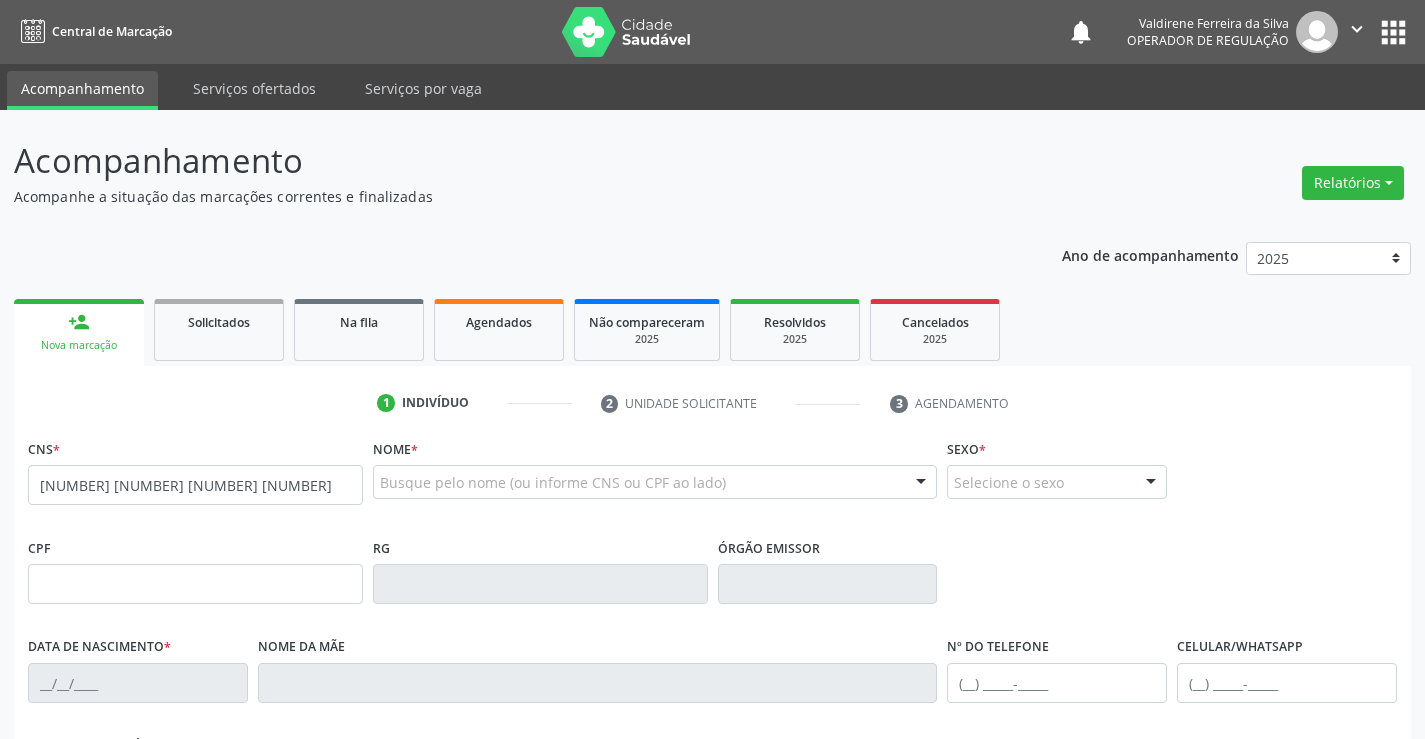 type on "[NUMBER] [NUMBER] [NUMBER] [NUMBER]" 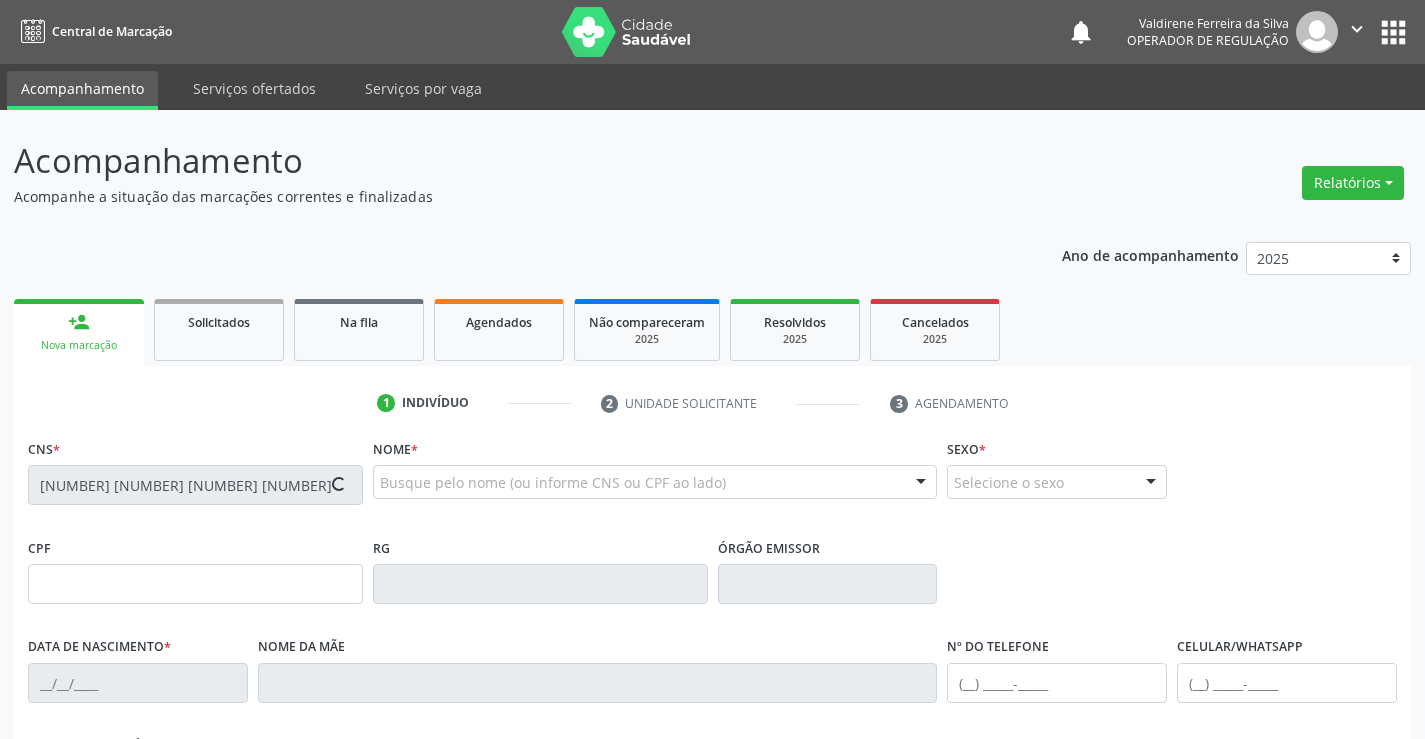 type on "[DATE]" 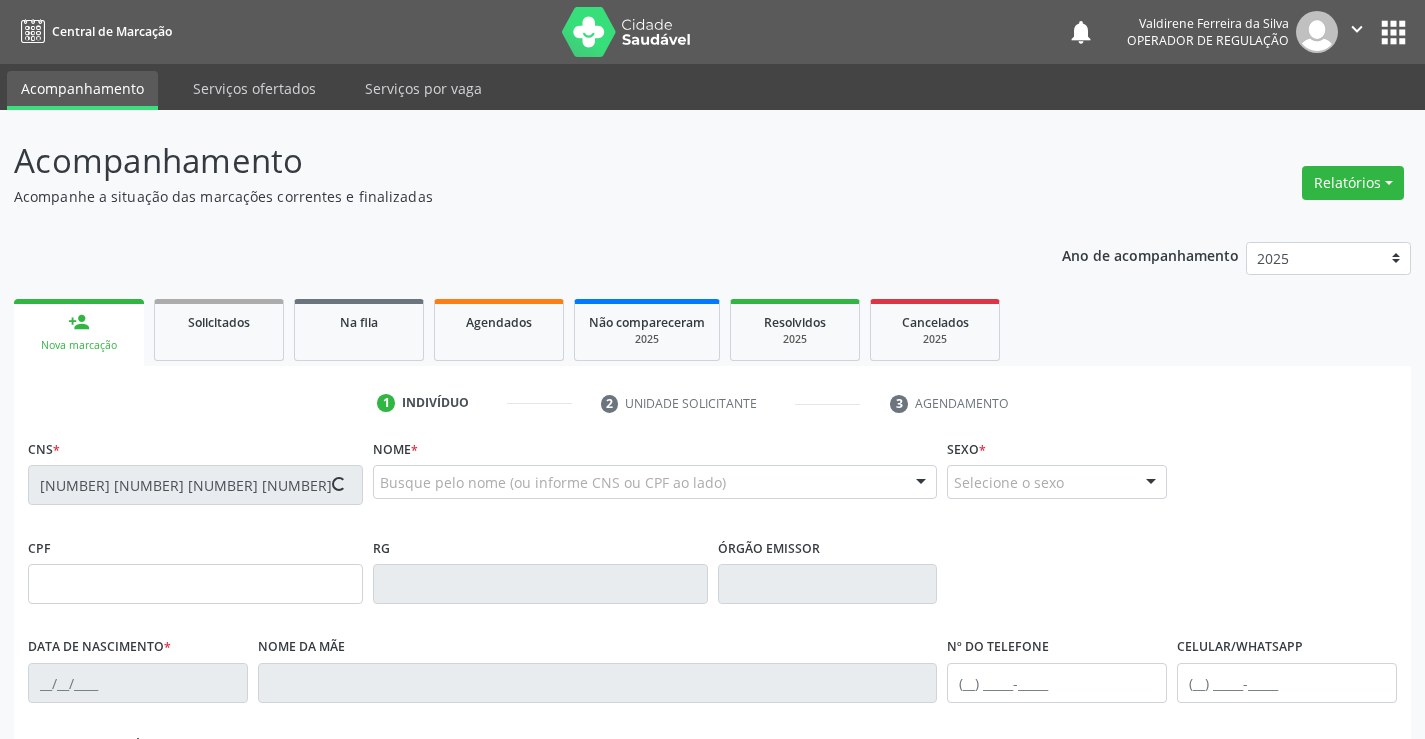 type on "S/N" 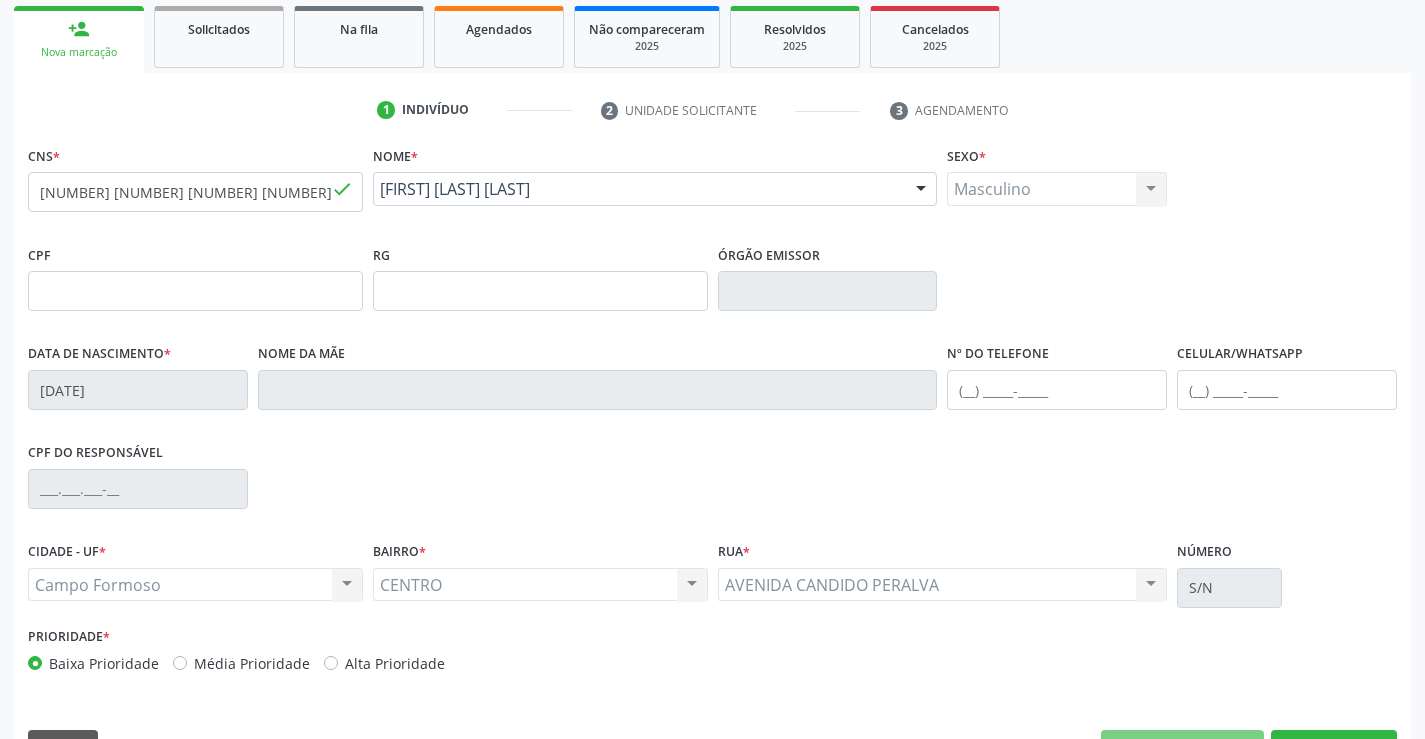scroll, scrollTop: 345, scrollLeft: 0, axis: vertical 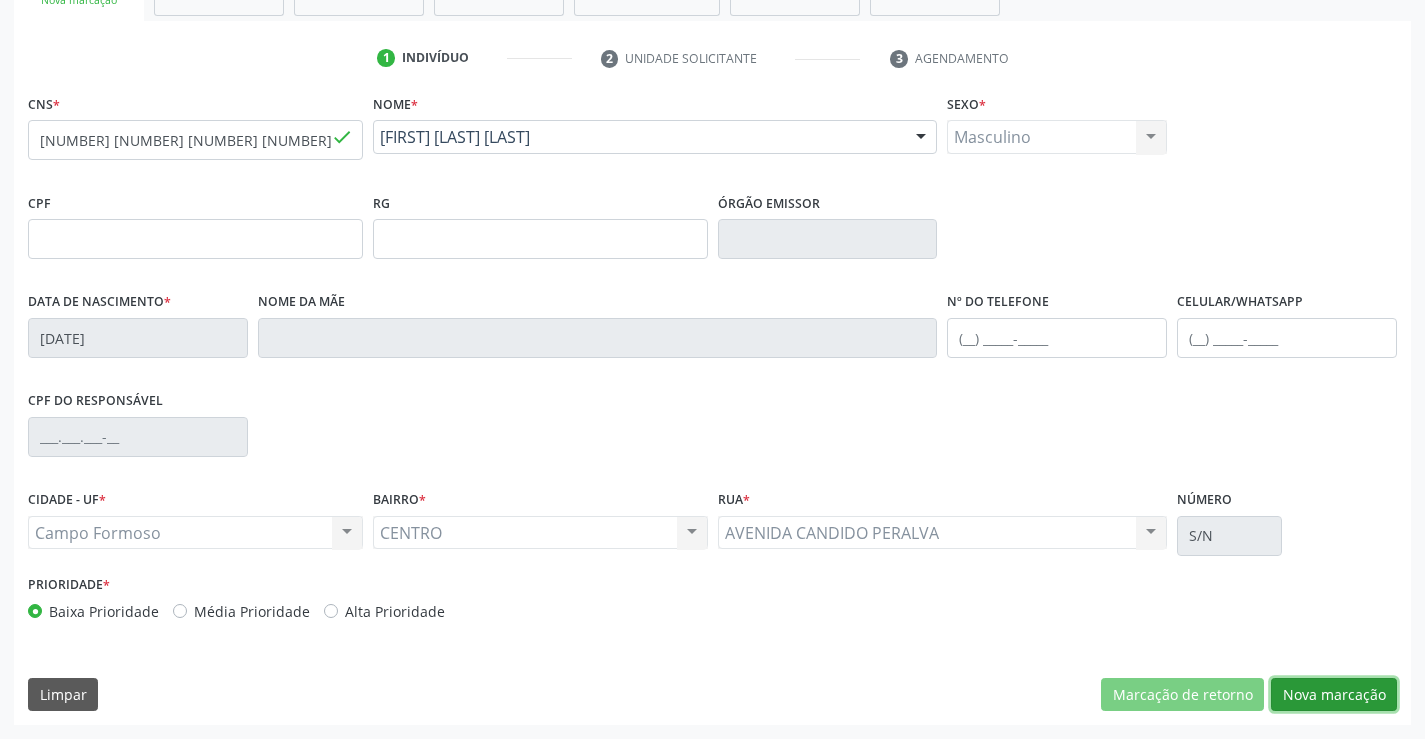 click on "Nova marcação" at bounding box center [1334, 695] 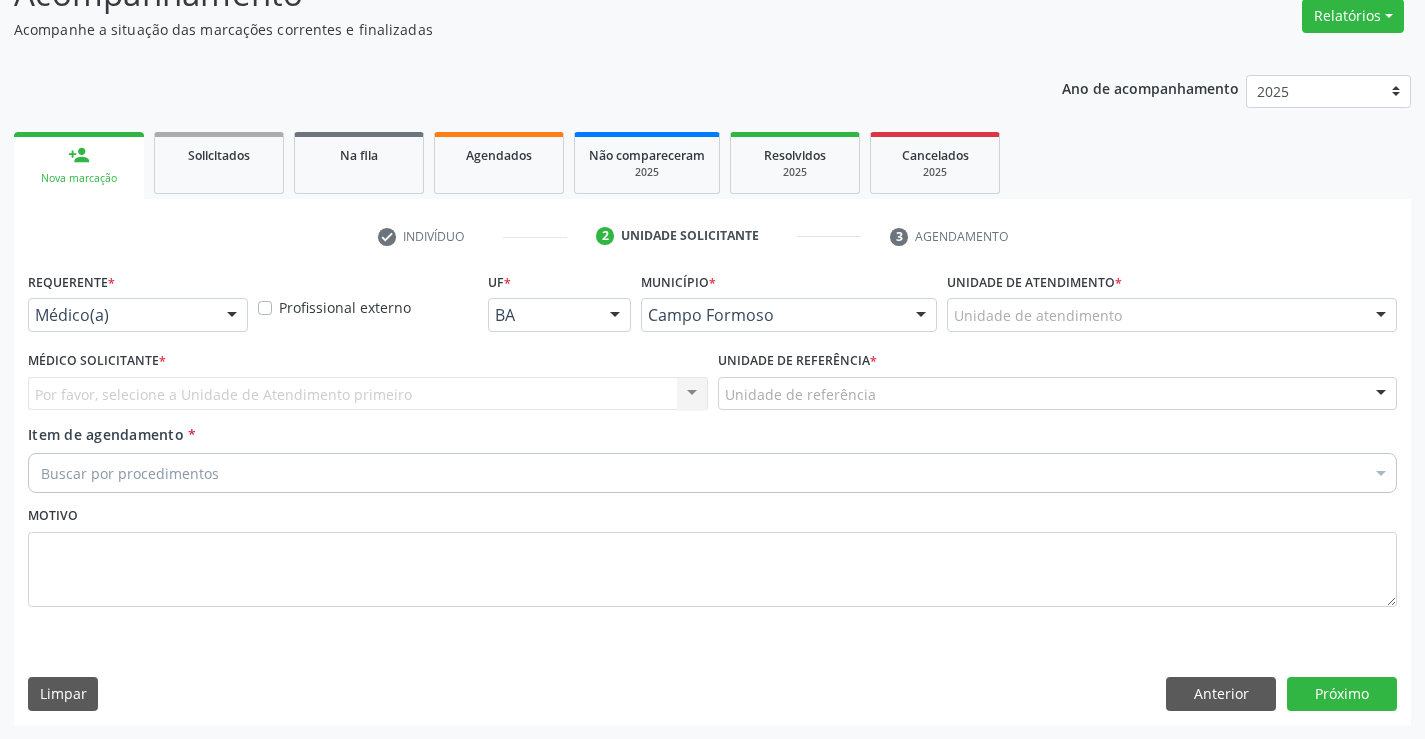 scroll, scrollTop: 167, scrollLeft: 0, axis: vertical 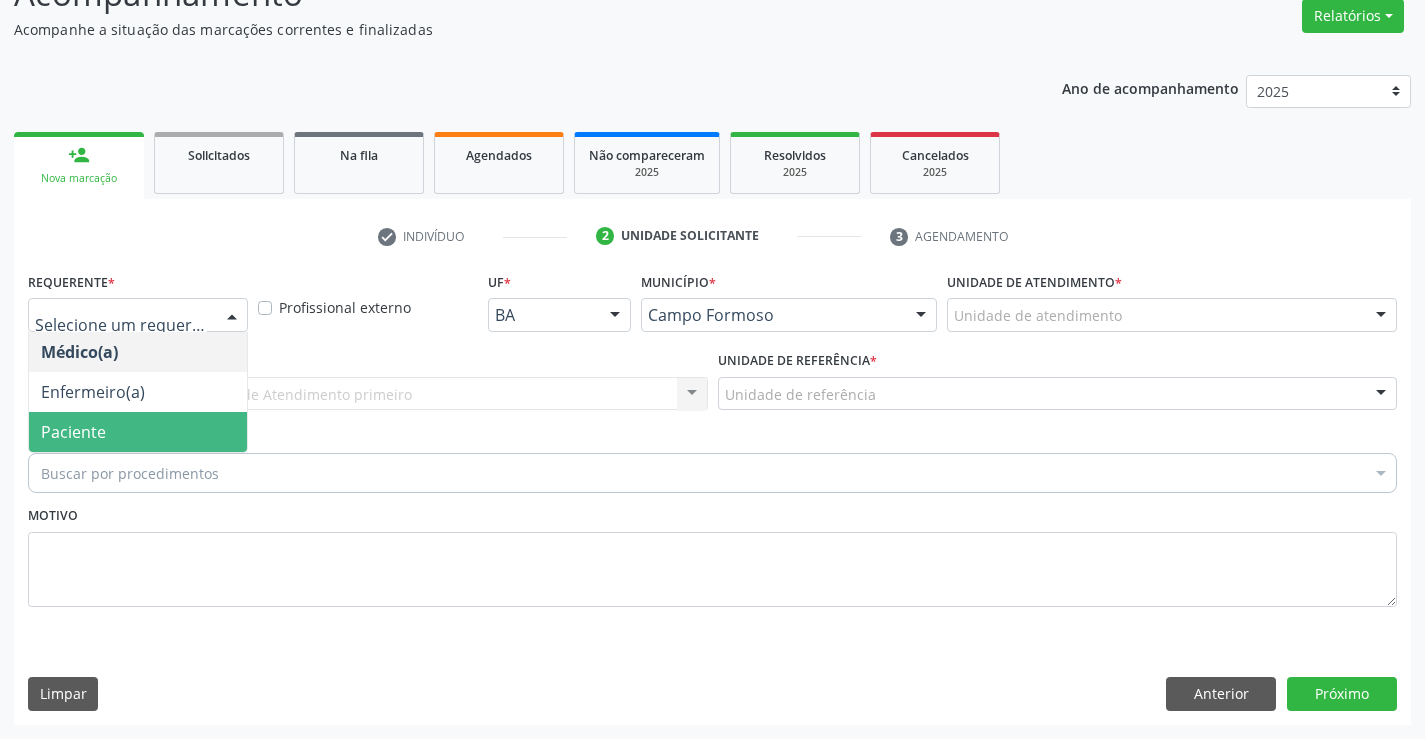 click on "Paciente" at bounding box center [138, 432] 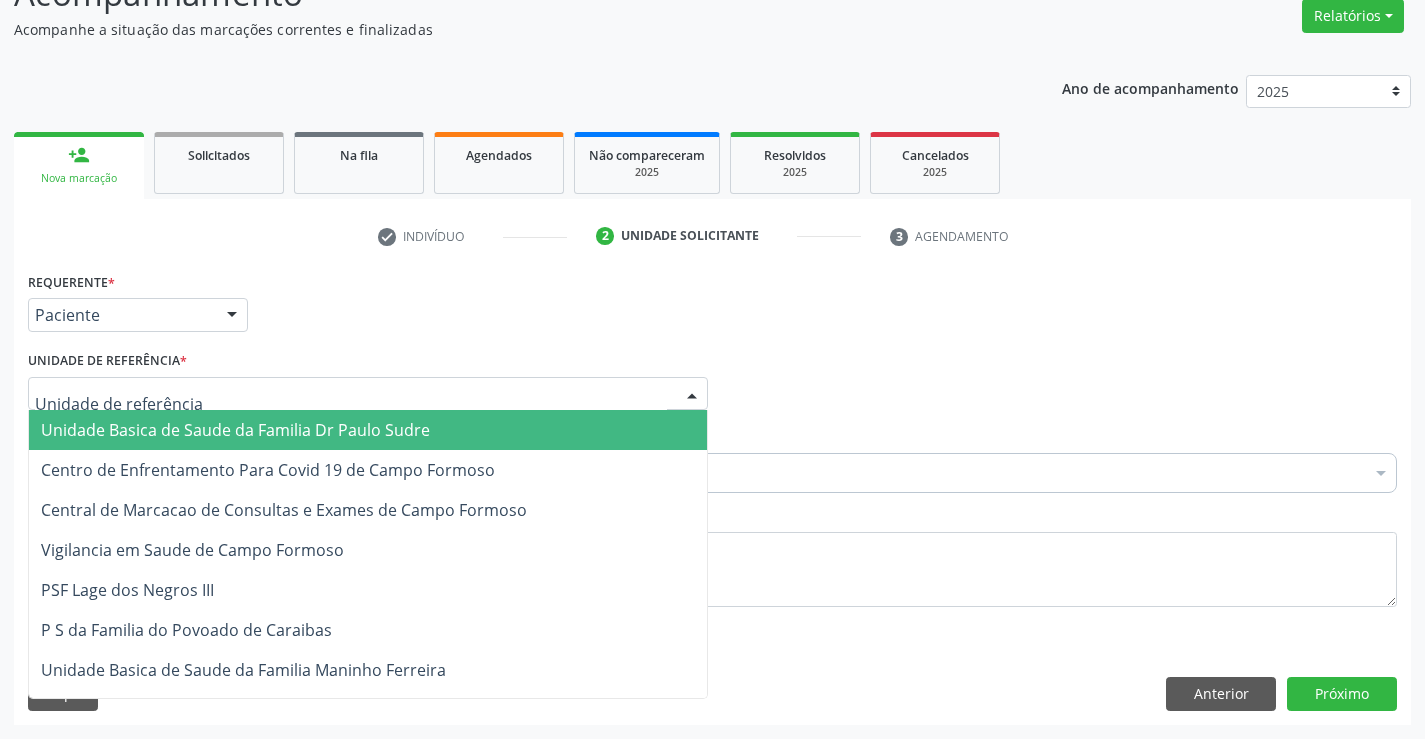 click on "Unidade Basica de Saude da Familia Dr Paulo Sudre" at bounding box center (235, 430) 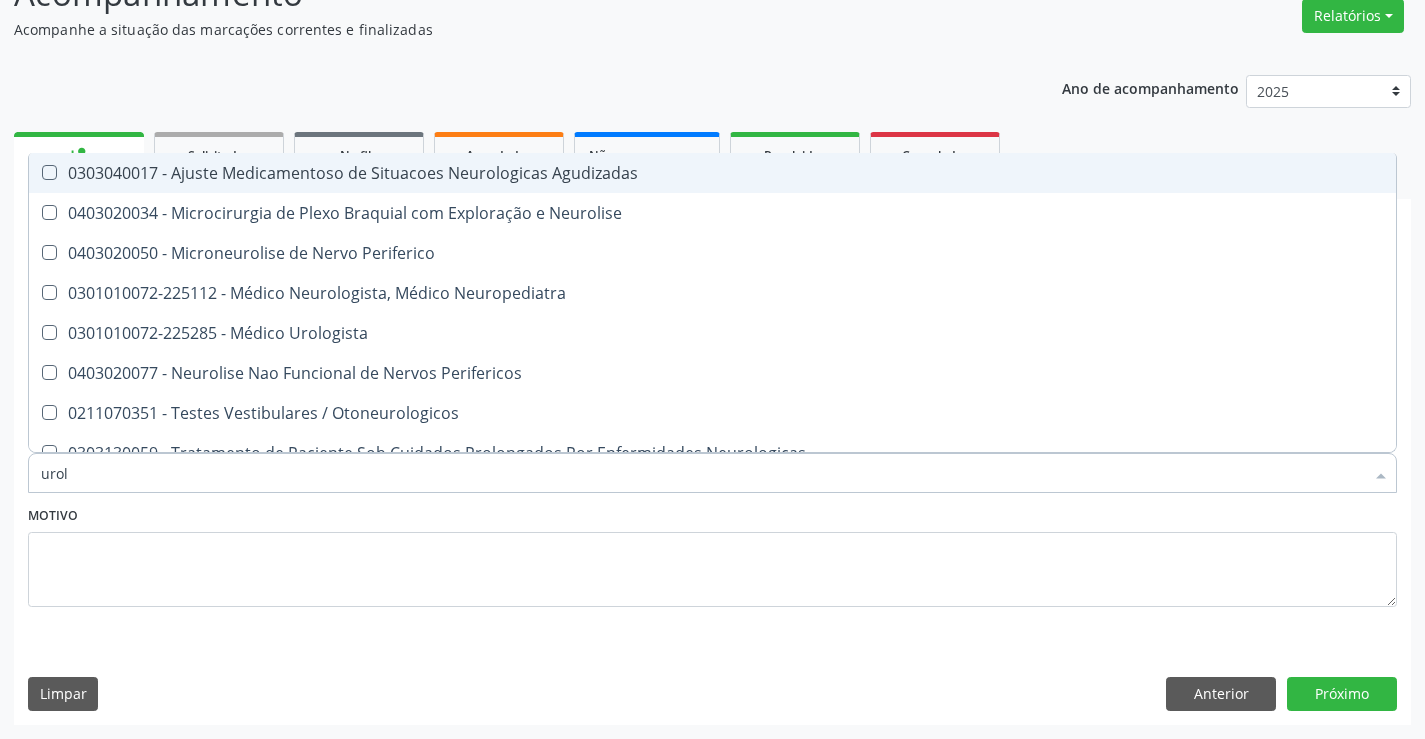 type on "urolo" 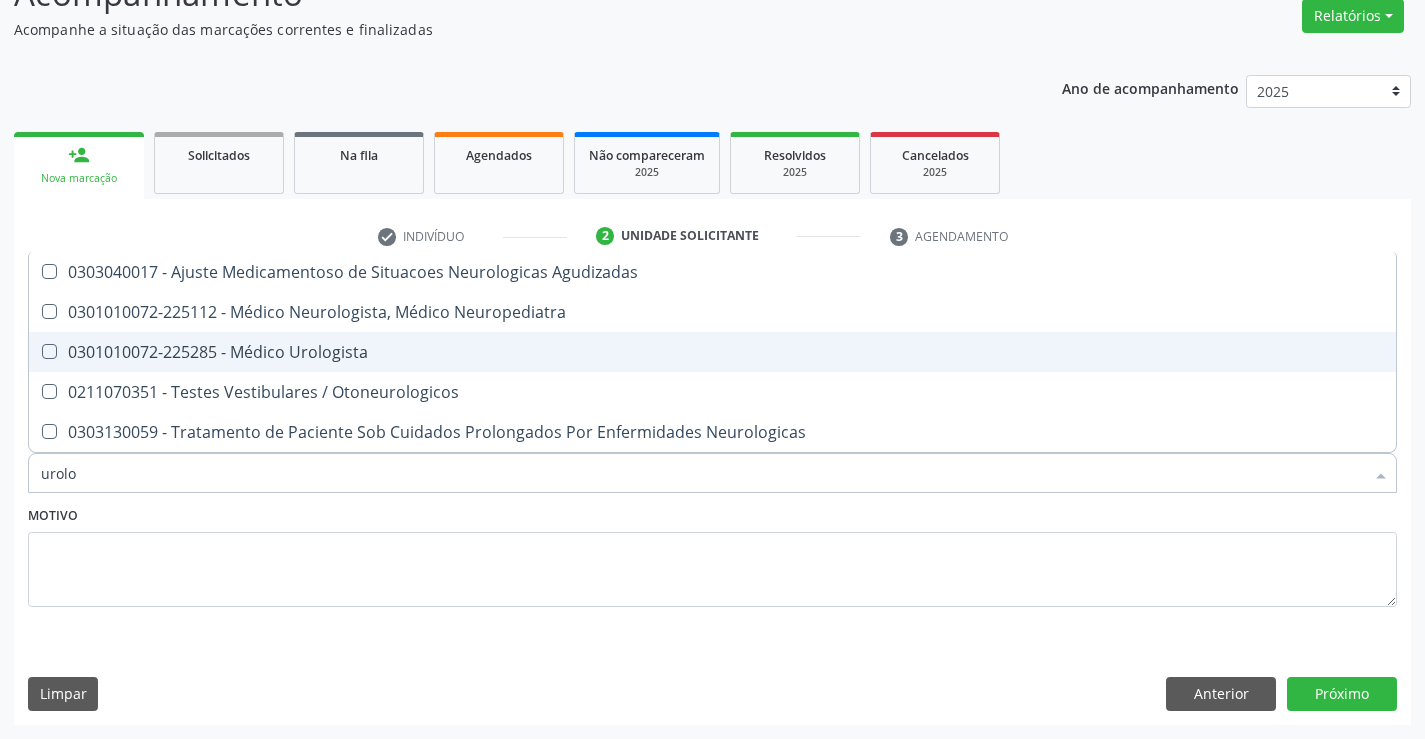 click on "0301010072-225285 - Médico Urologista" at bounding box center (712, 352) 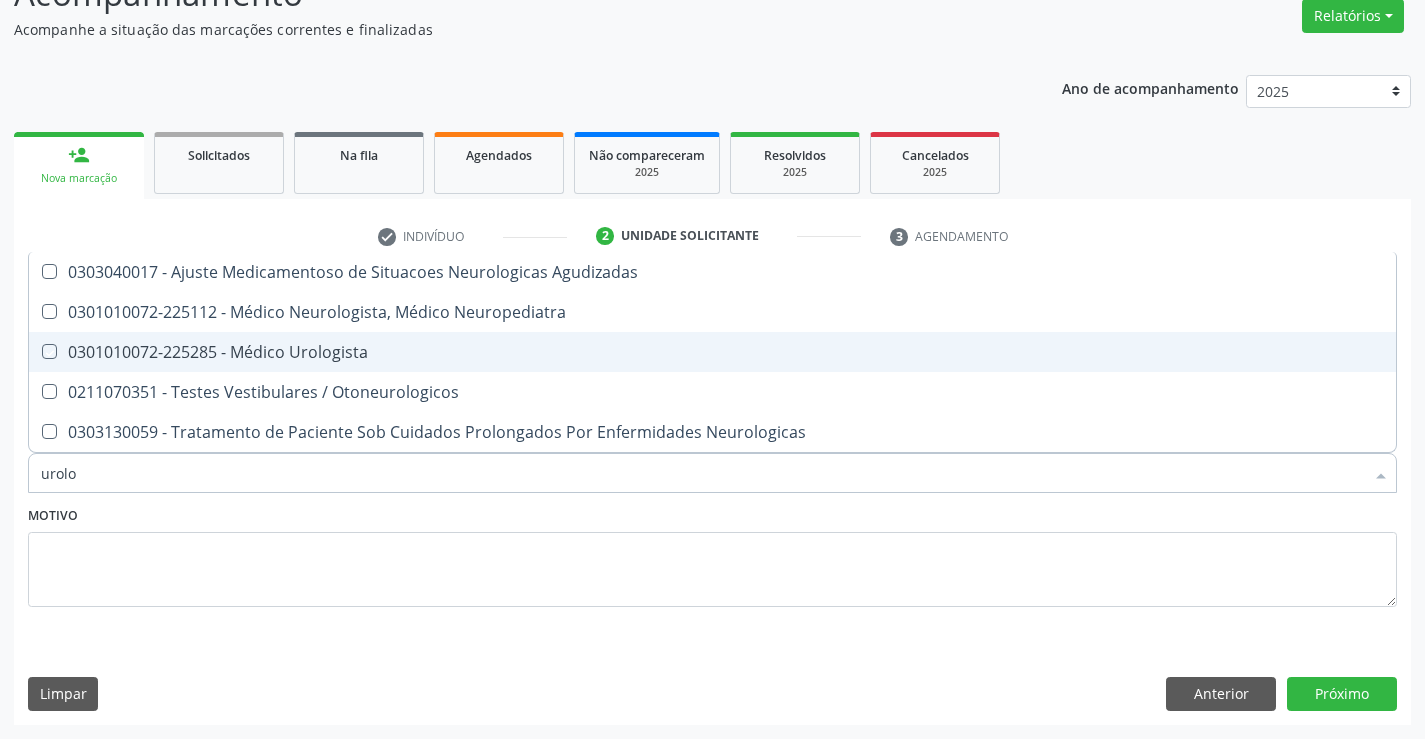 checkbox on "true" 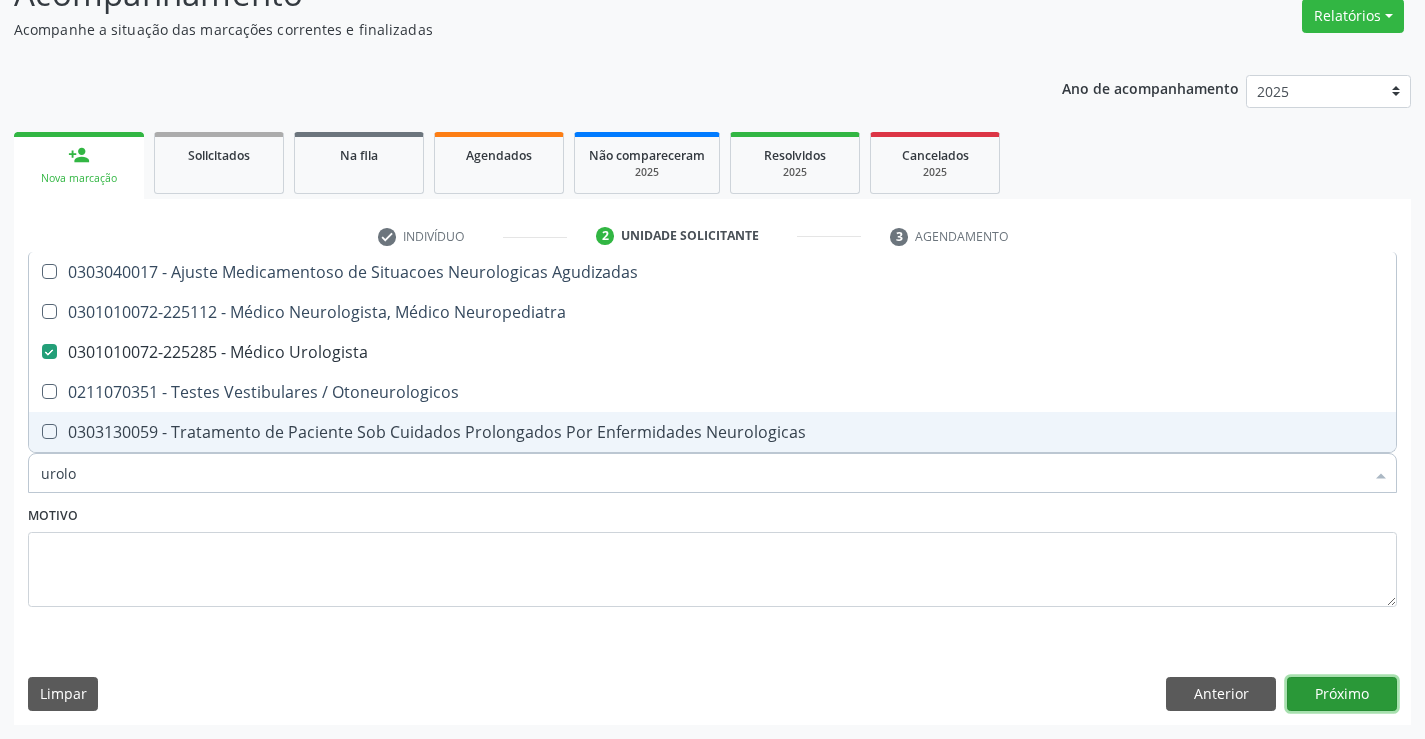 click on "Próximo" at bounding box center (1342, 694) 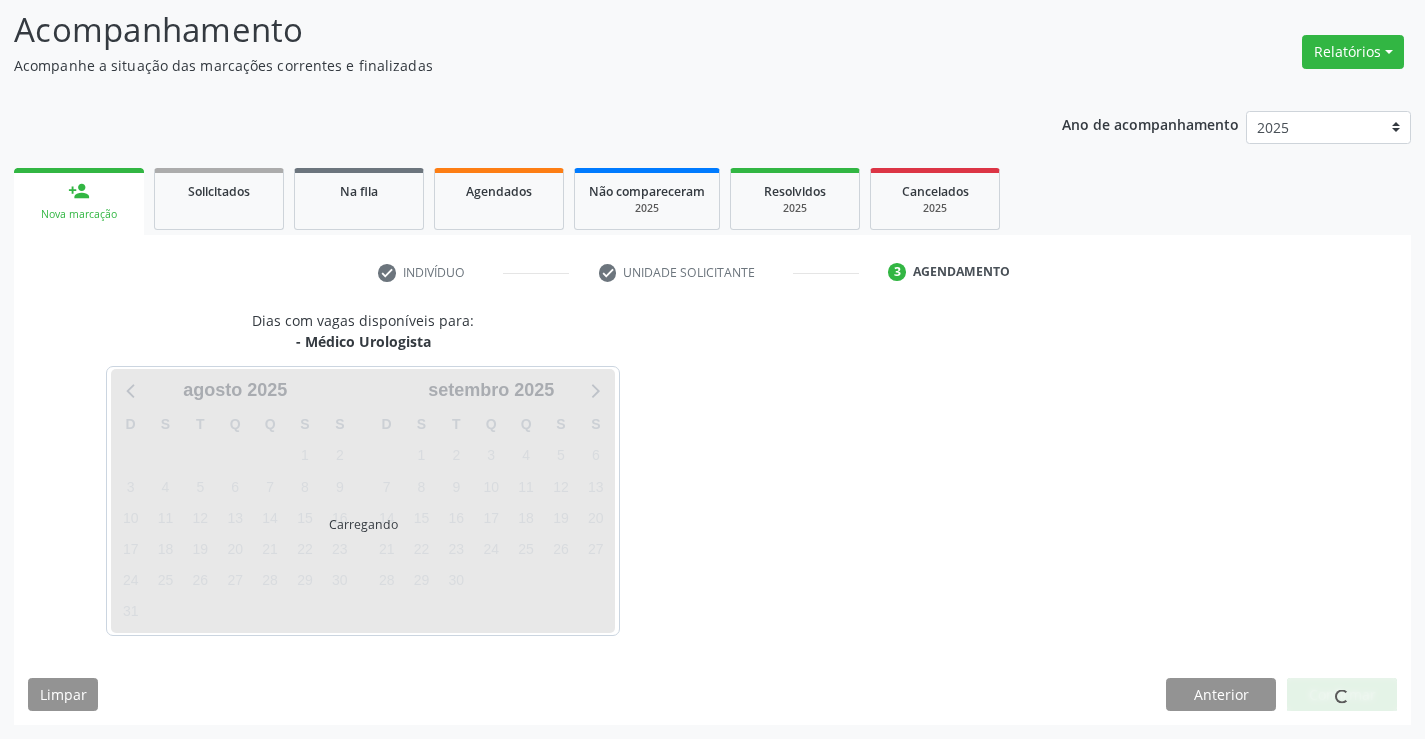 scroll, scrollTop: 131, scrollLeft: 0, axis: vertical 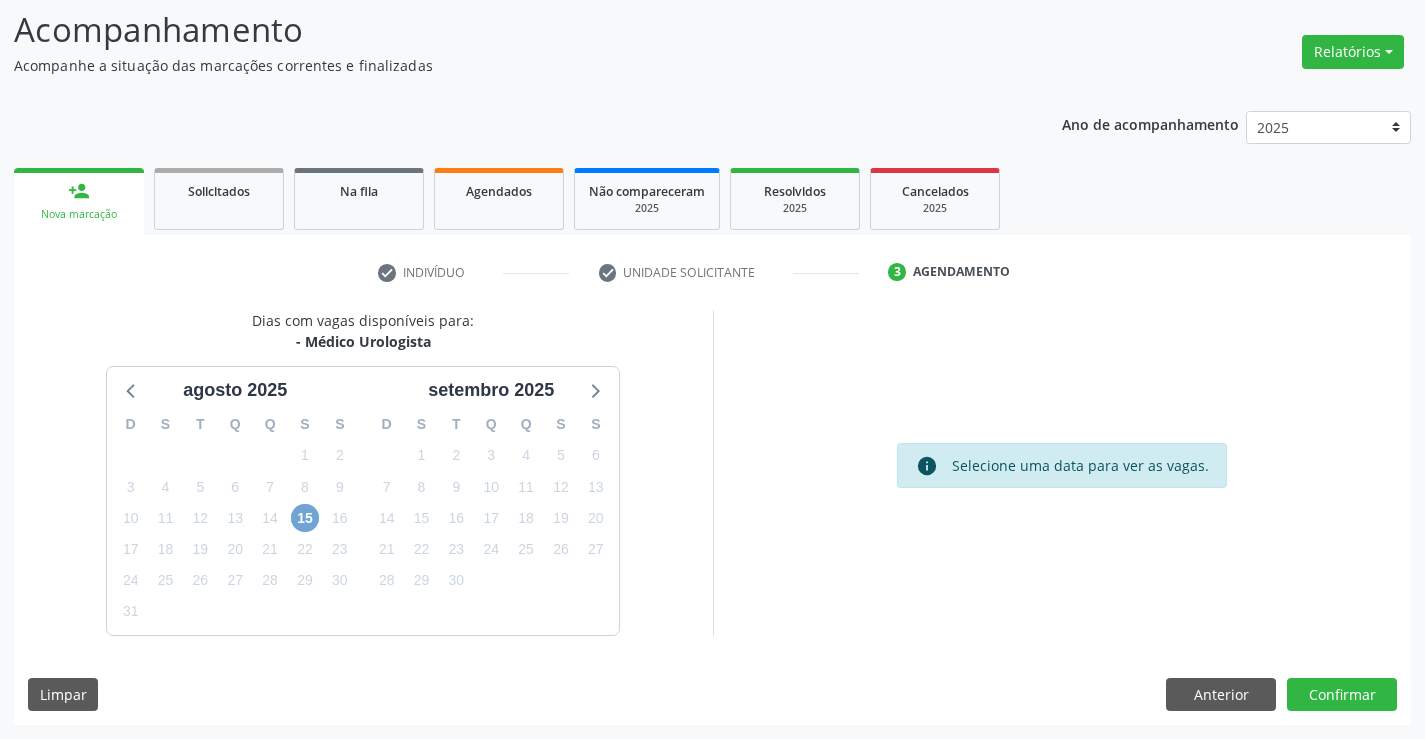 click on "15" at bounding box center (305, 518) 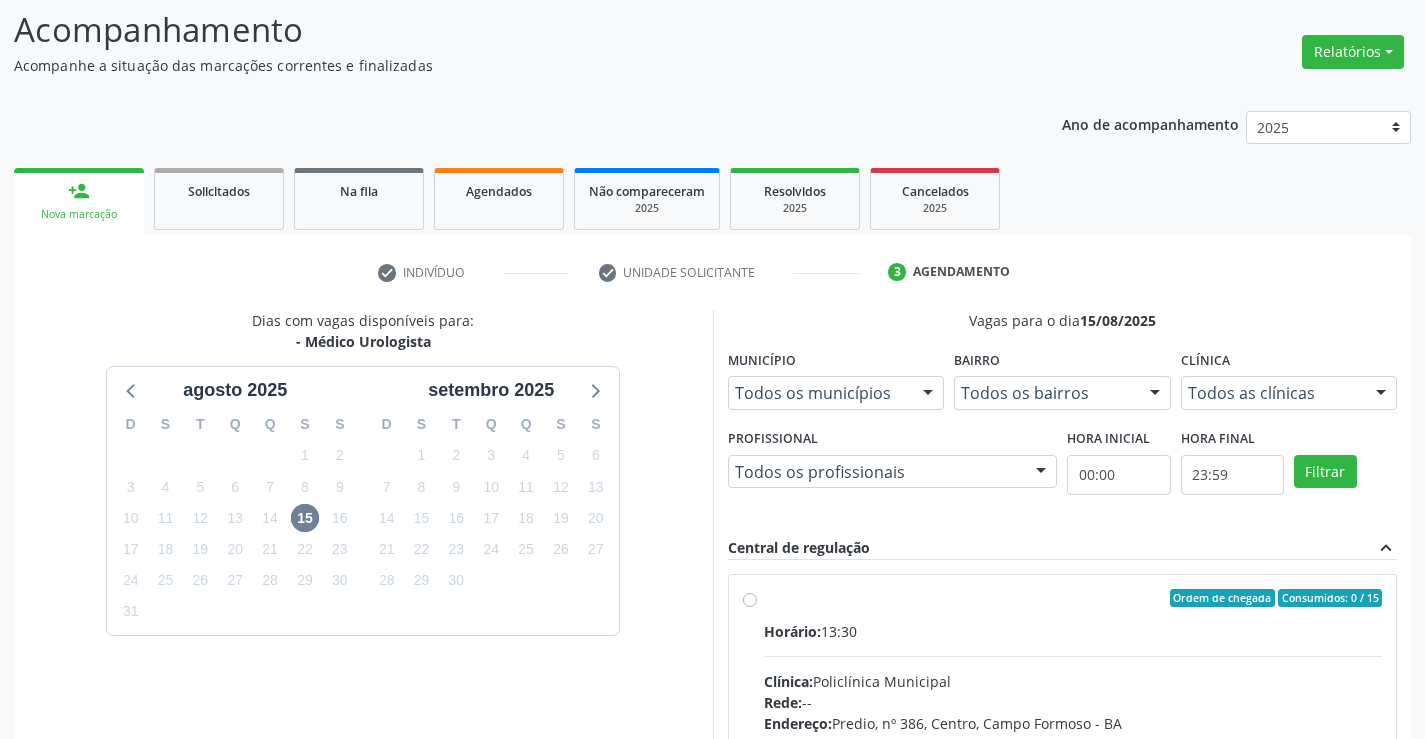 click on "Ordem de chegada
Consumidos: 0 / 15
Horário:   13:30
Clínica:  Policlínica Municipal
Rede:
--
Endereço:   Predio, nº 386, Centro, [CITY] - [STATE]
Telefone:   ([NUMBER]) [NUMBER]
Profissional:
[FIRST] [LAST] [LAST]
Informações adicionais sobre o atendimento
Idade de atendimento:
de 0 a 120 anos
Gênero(s) atendido(s):
Masculino e Feminino
Informações adicionais:
--" at bounding box center [1073, 742] 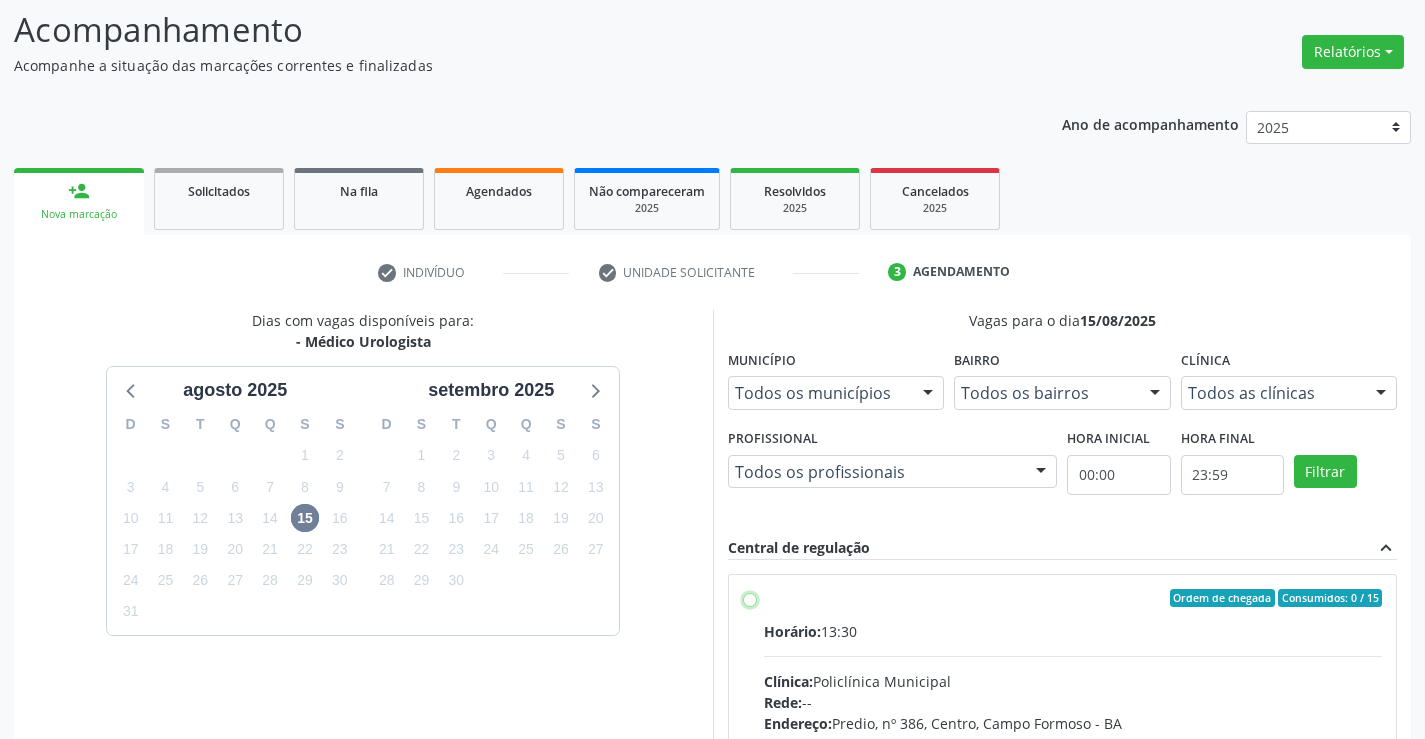 click on "Ordem de chegada
Consumidos: 0 / 15
Horário:   13:30
Clínica:  Policlínica Municipal
Rede:
--
Endereço:   Predio, nº 386, Centro, [CITY] - [STATE]
Telefone:   ([NUMBER]) [NUMBER]
Profissional:
[FIRST] [LAST] [LAST]
Informações adicionais sobre o atendimento
Idade de atendimento:
de 0 a 120 anos
Gênero(s) atendido(s):
Masculino e Feminino
Informações adicionais:
--" at bounding box center [750, 598] 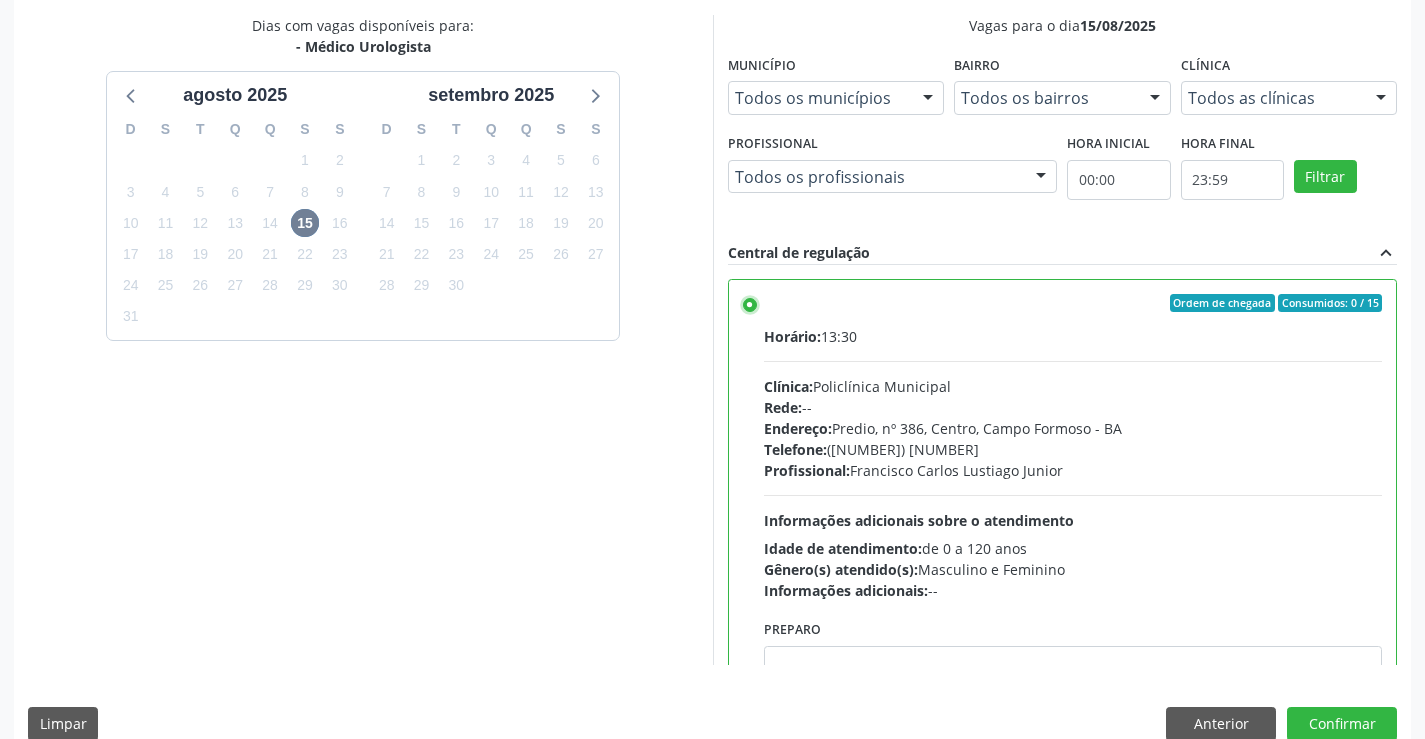 scroll, scrollTop: 456, scrollLeft: 0, axis: vertical 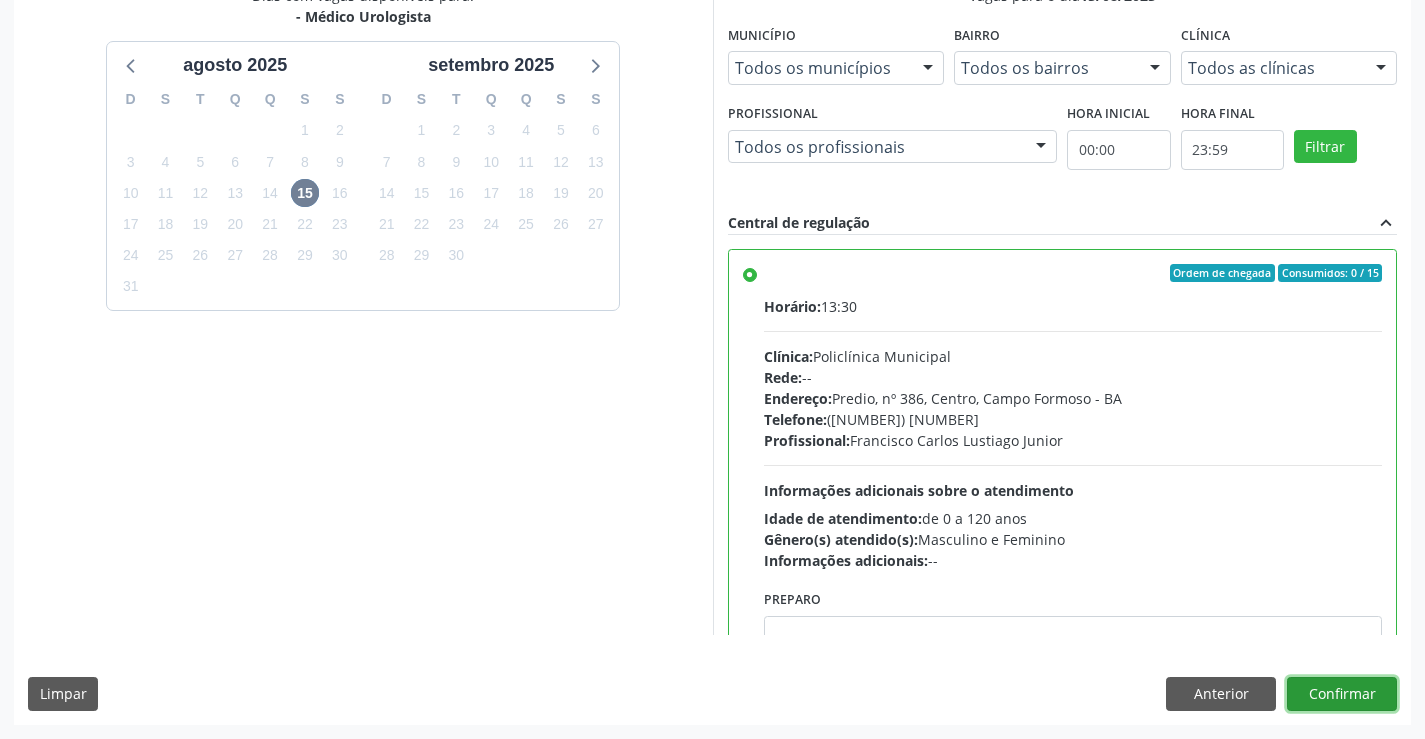 click on "Confirmar" at bounding box center (1342, 694) 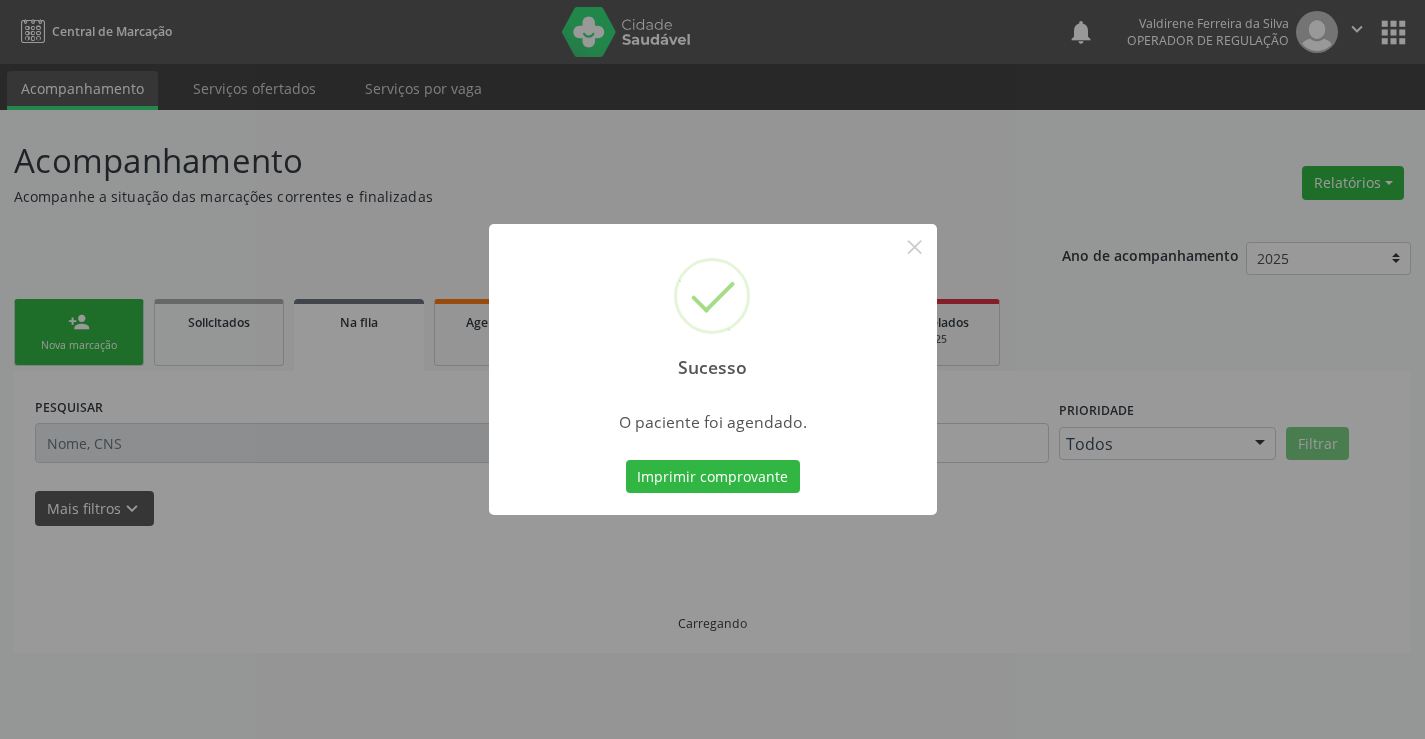 scroll, scrollTop: 0, scrollLeft: 0, axis: both 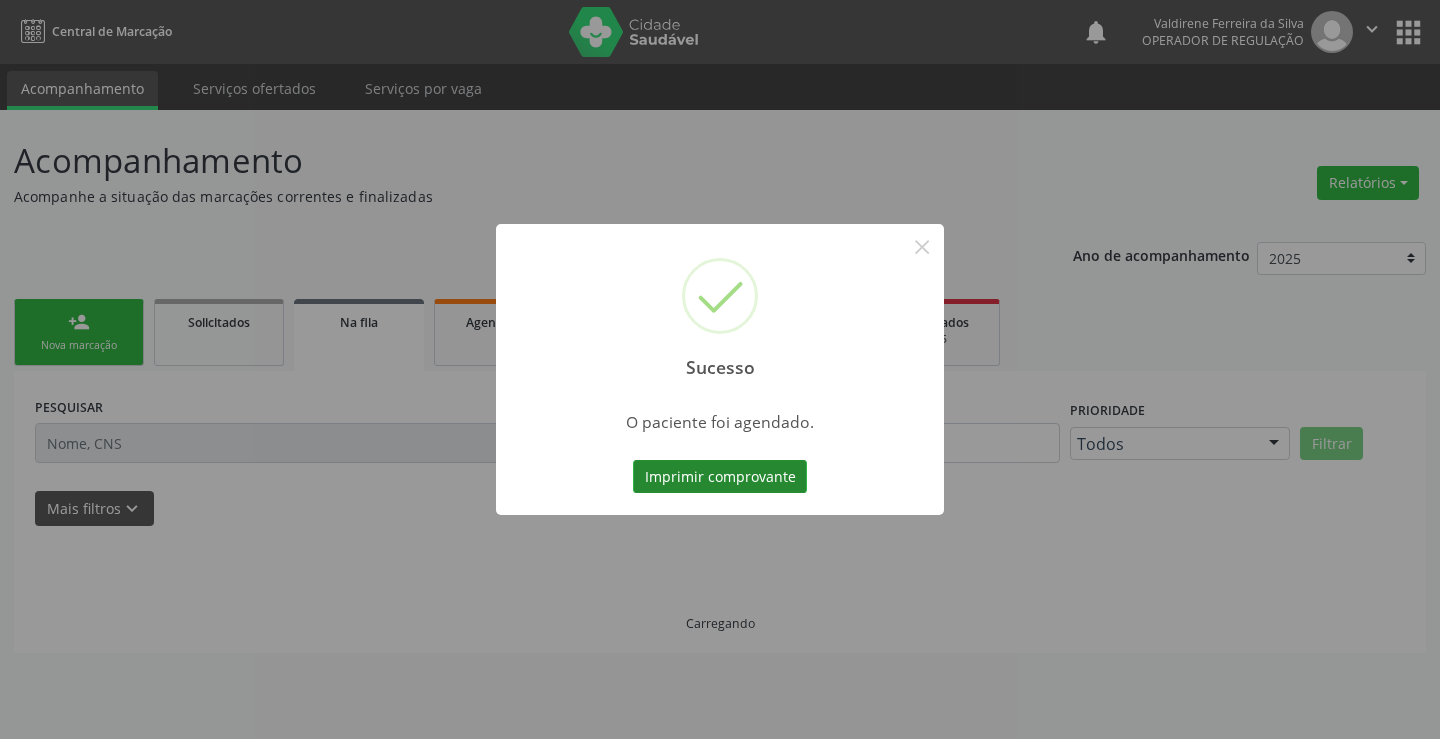 click on "Imprimir comprovante" at bounding box center [720, 477] 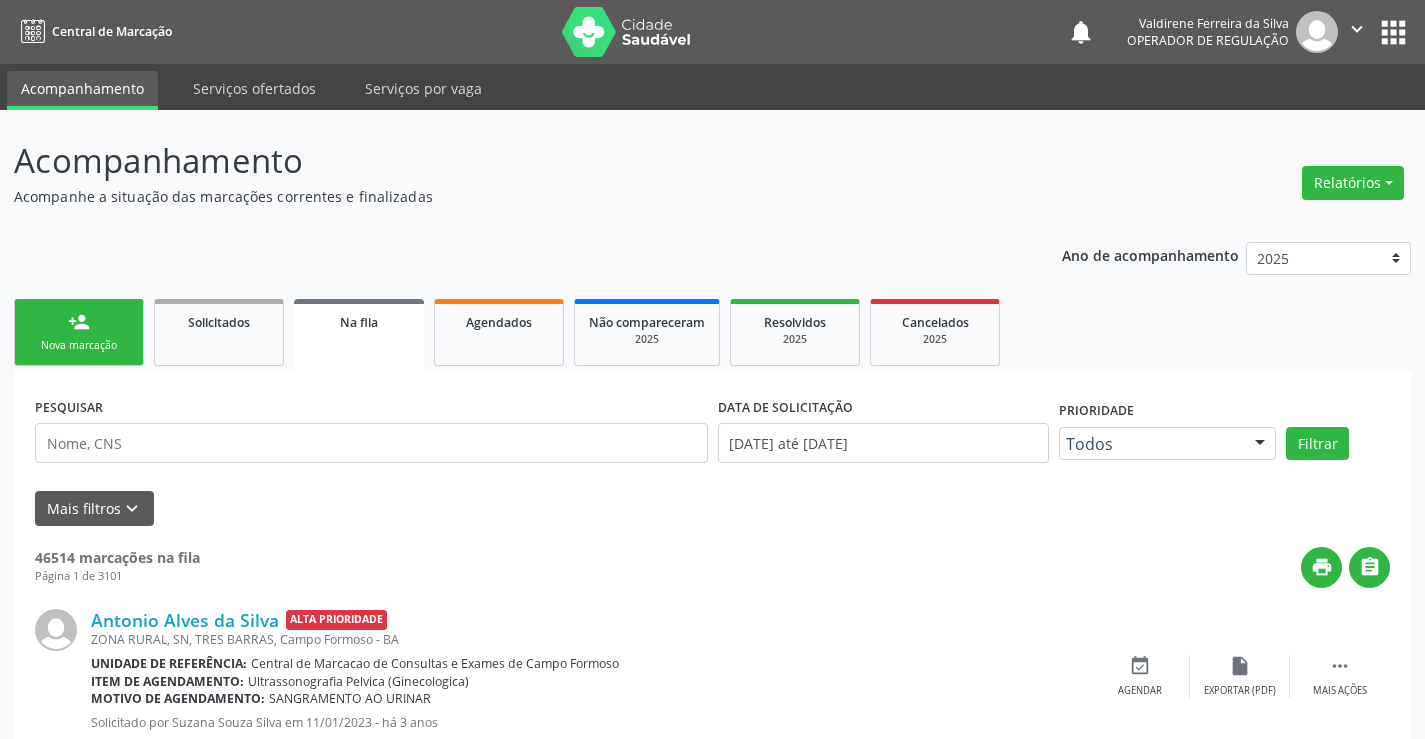 click on "Nova marcação" at bounding box center [79, 345] 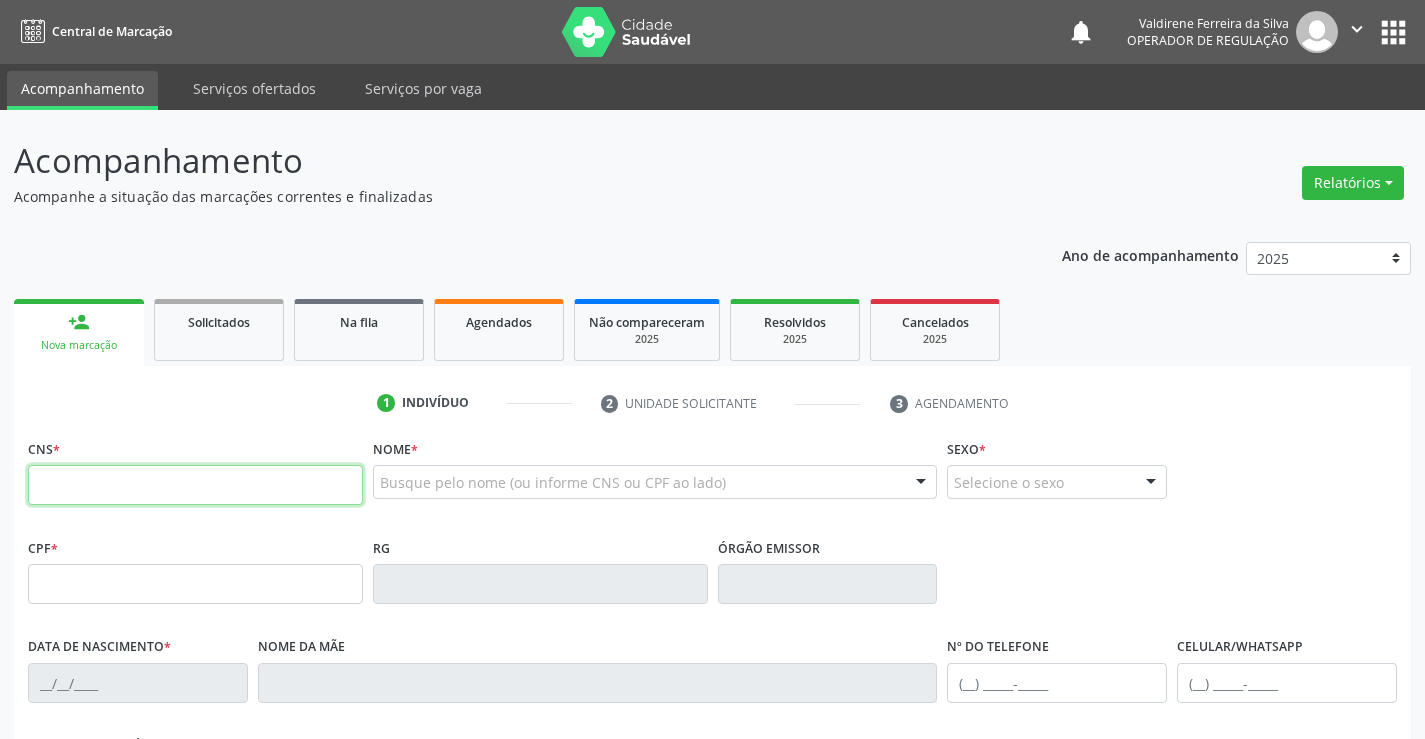 click at bounding box center [195, 485] 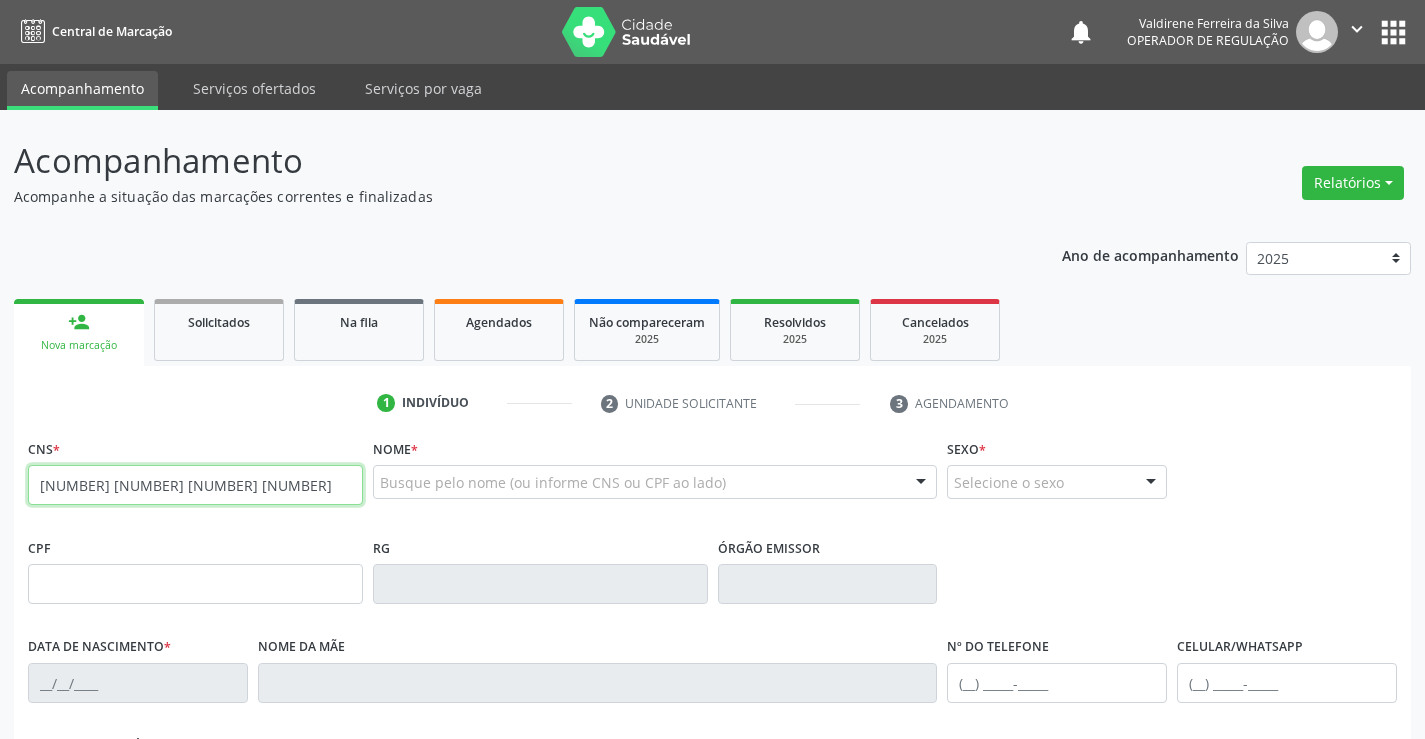 type on "[NUMBER] [NUMBER] [NUMBER] [NUMBER]" 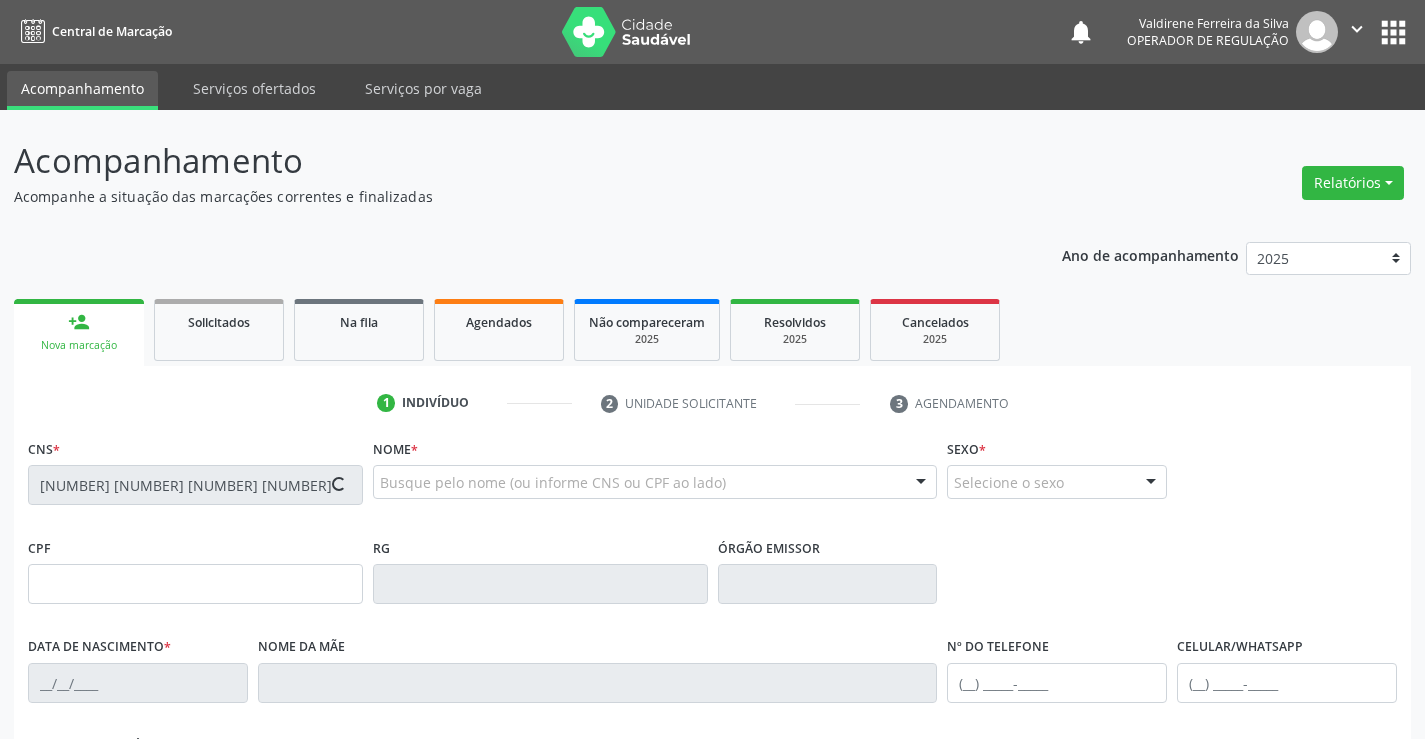 type on "[NUMBER]" 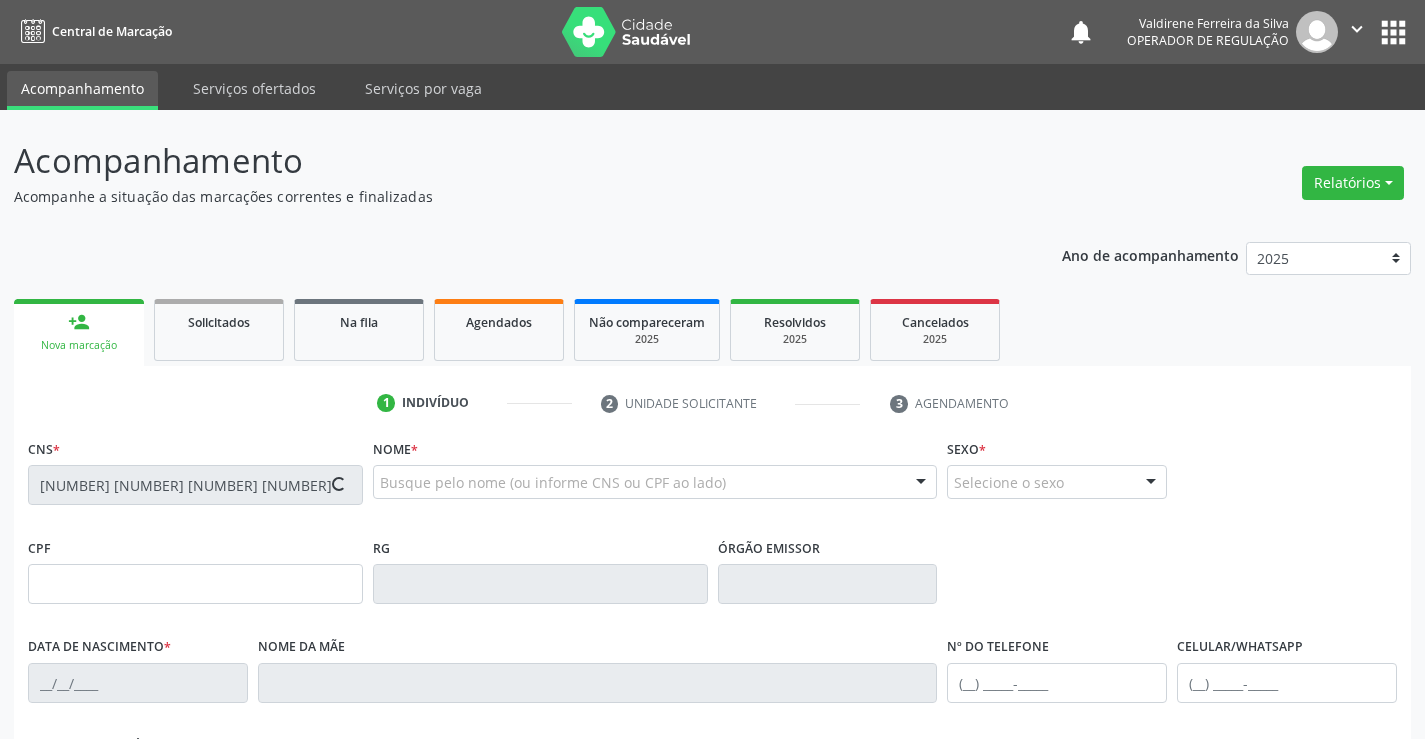 type on "[DATE]" 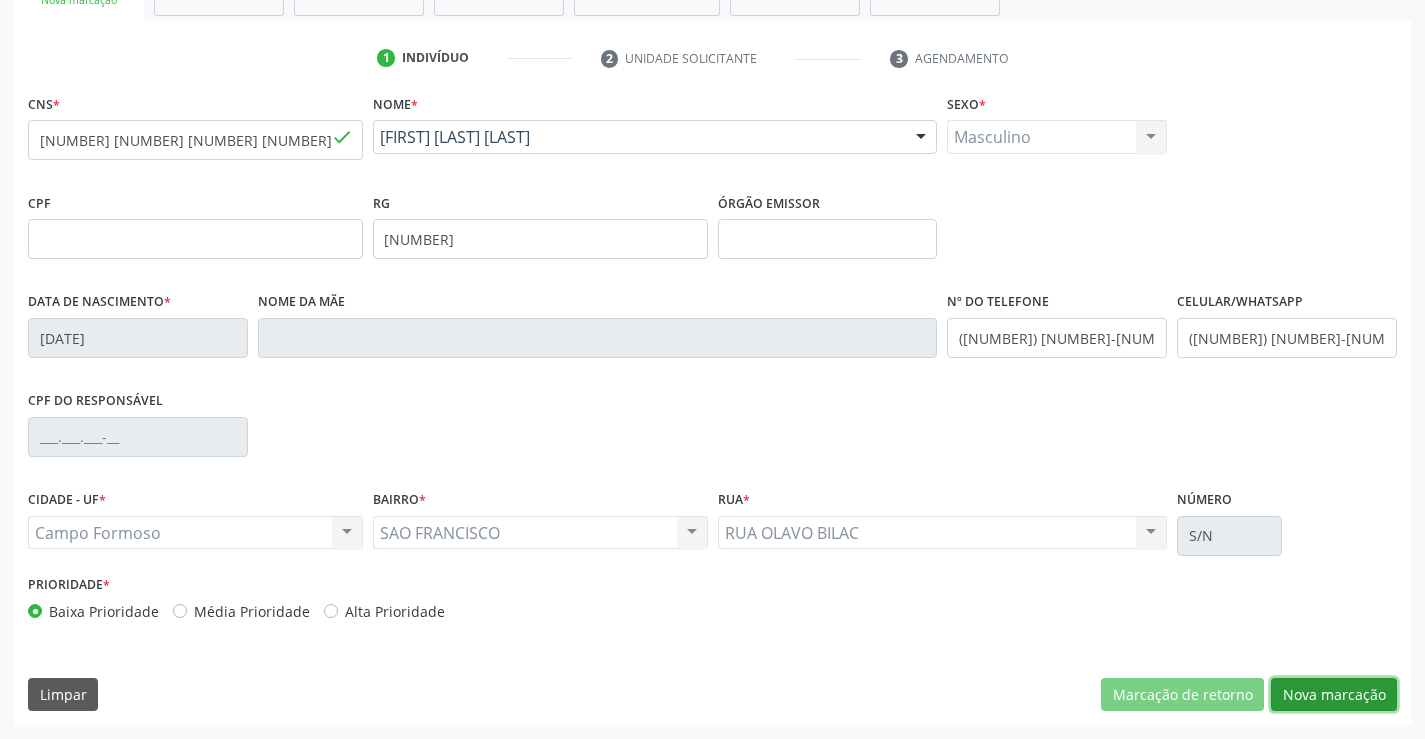 drag, startPoint x: 1352, startPoint y: 691, endPoint x: 1083, endPoint y: 582, distance: 290.24472 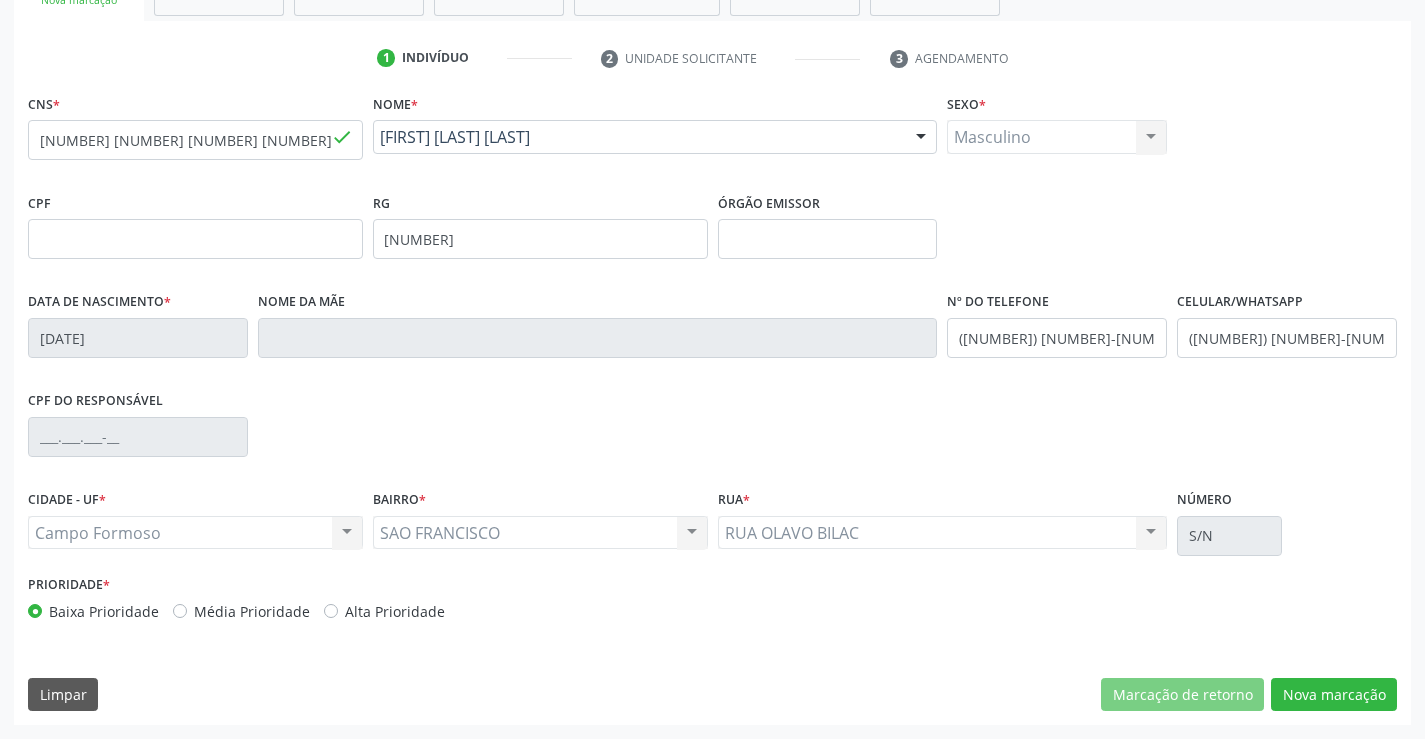 scroll, scrollTop: 167, scrollLeft: 0, axis: vertical 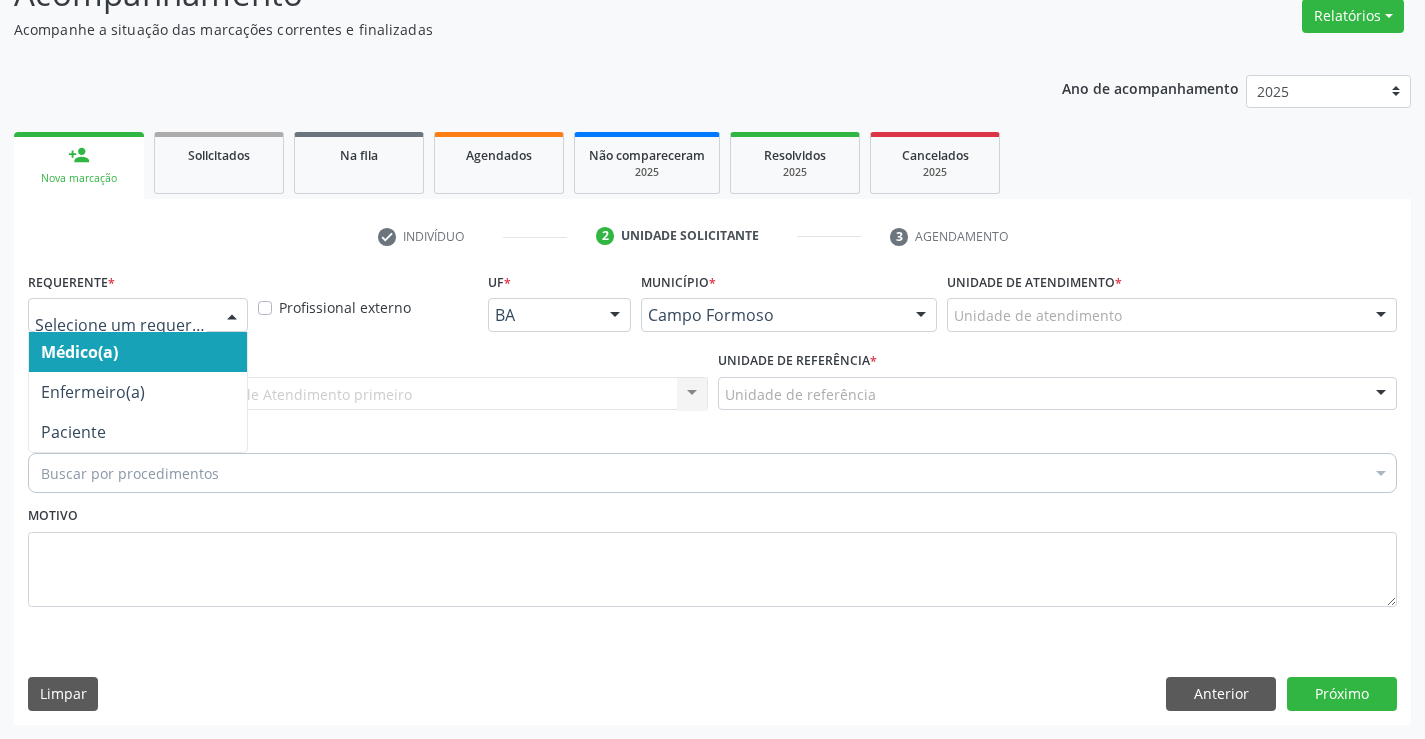 click at bounding box center (138, 315) 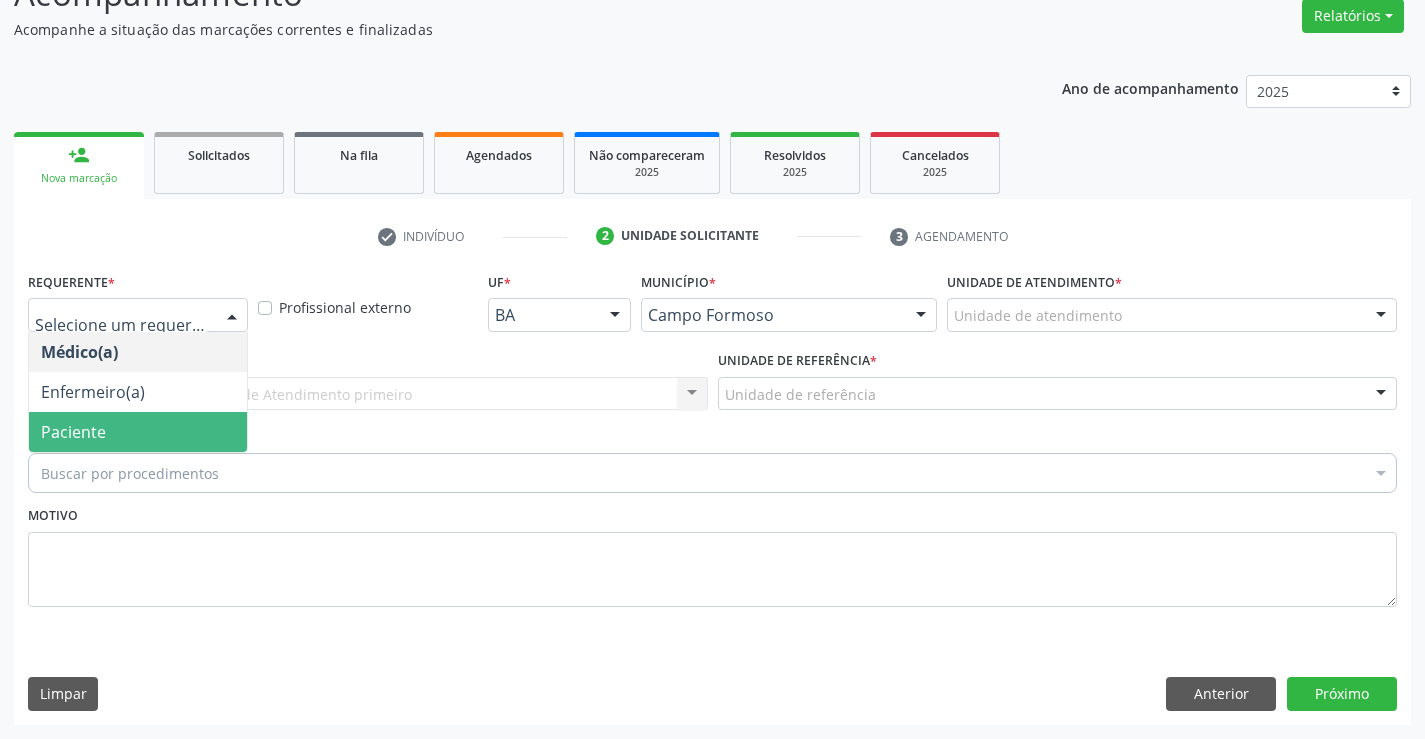 click on "Paciente" at bounding box center (138, 432) 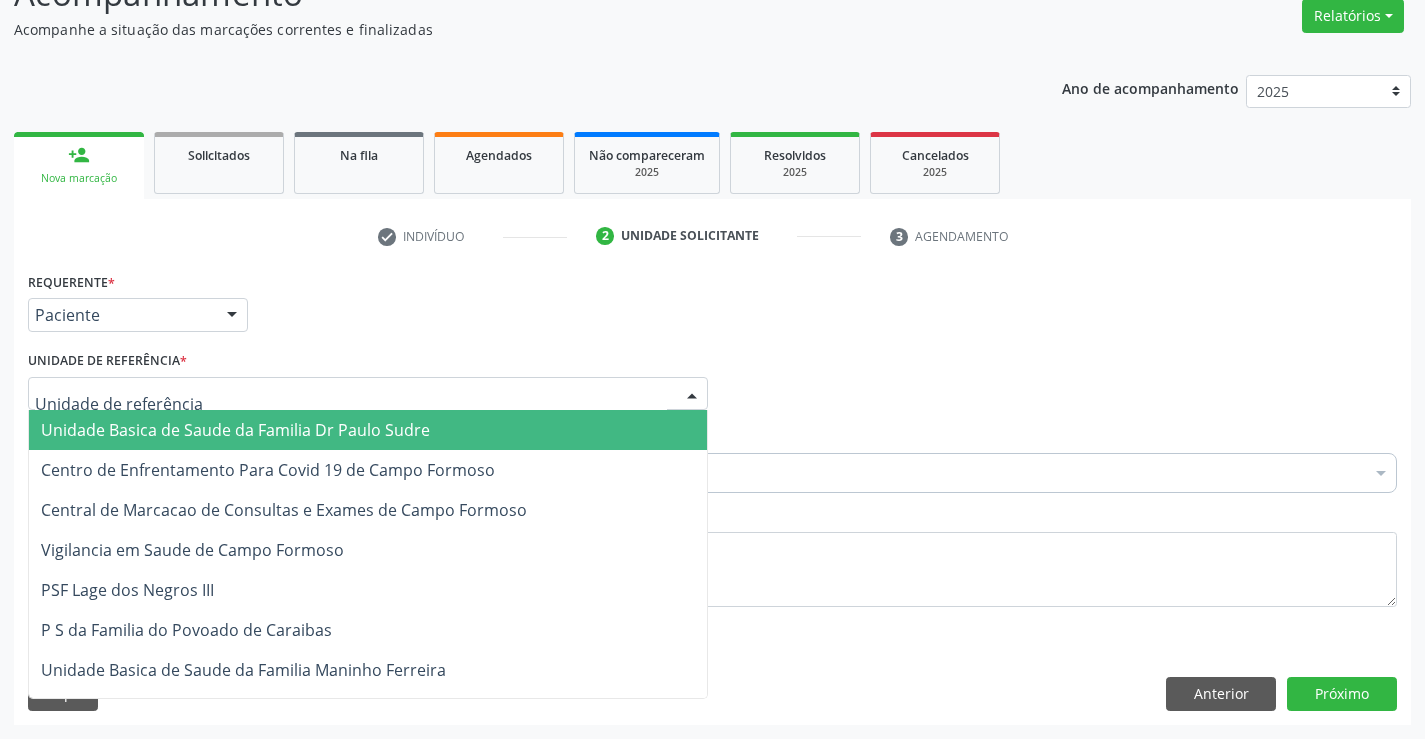 click on "Unidade Basica de Saude da Familia Dr Paulo Sudre" at bounding box center (235, 430) 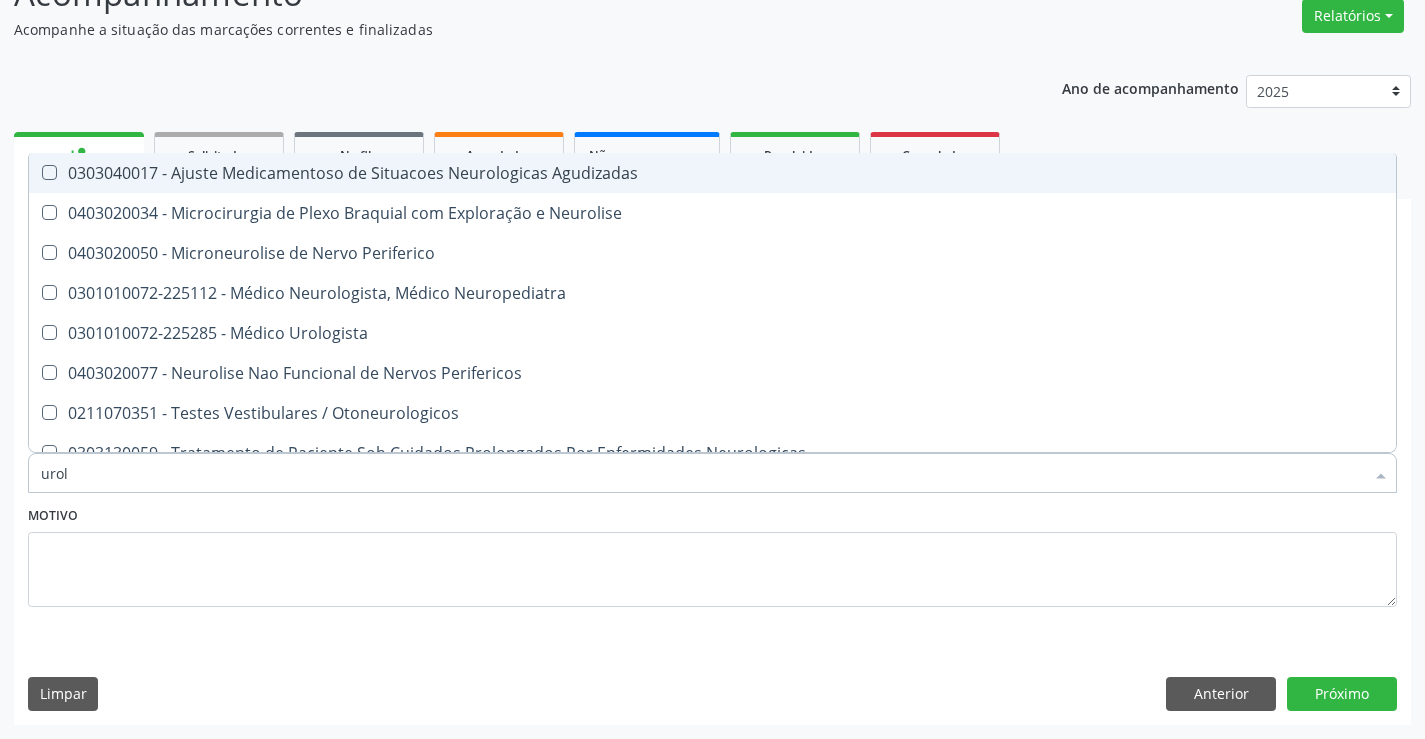 type on "urolo" 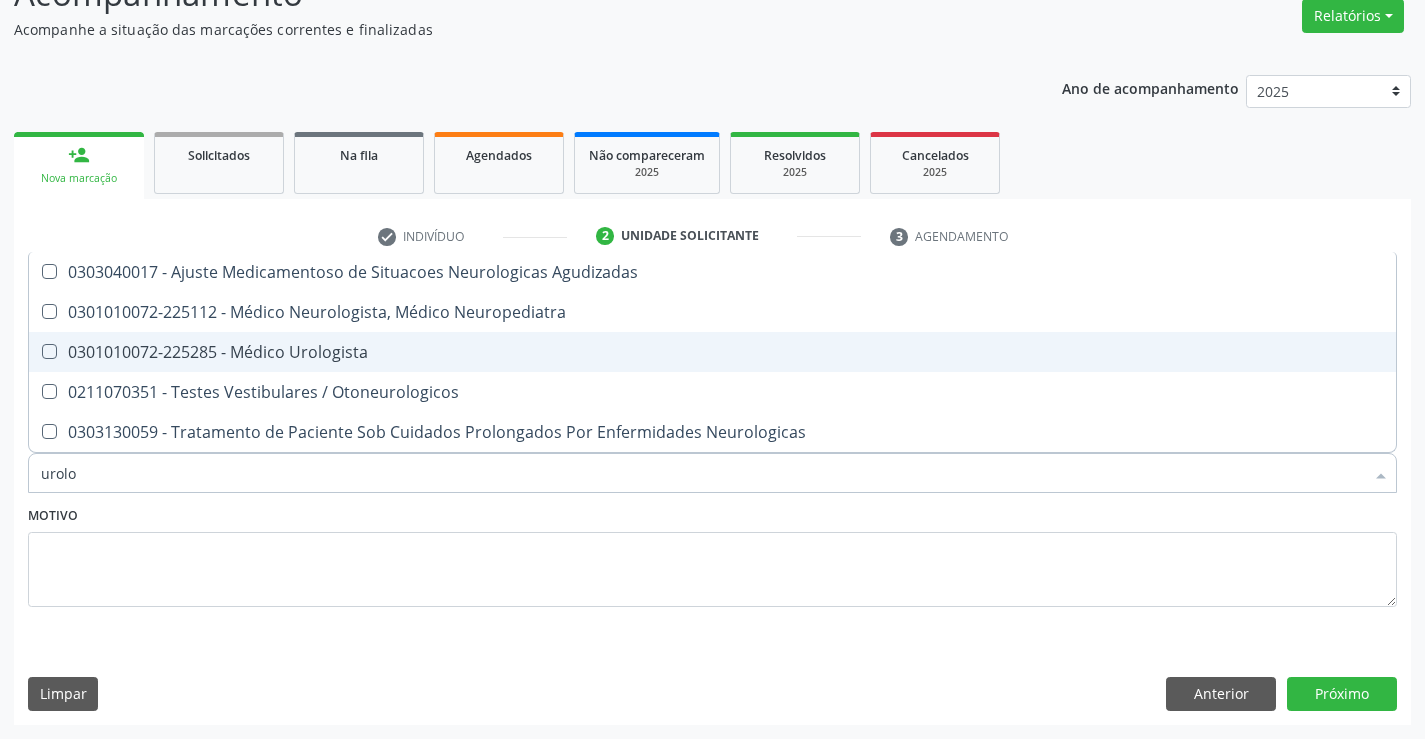 click on "0301010072-225285 - Médico Urologista" at bounding box center [712, 352] 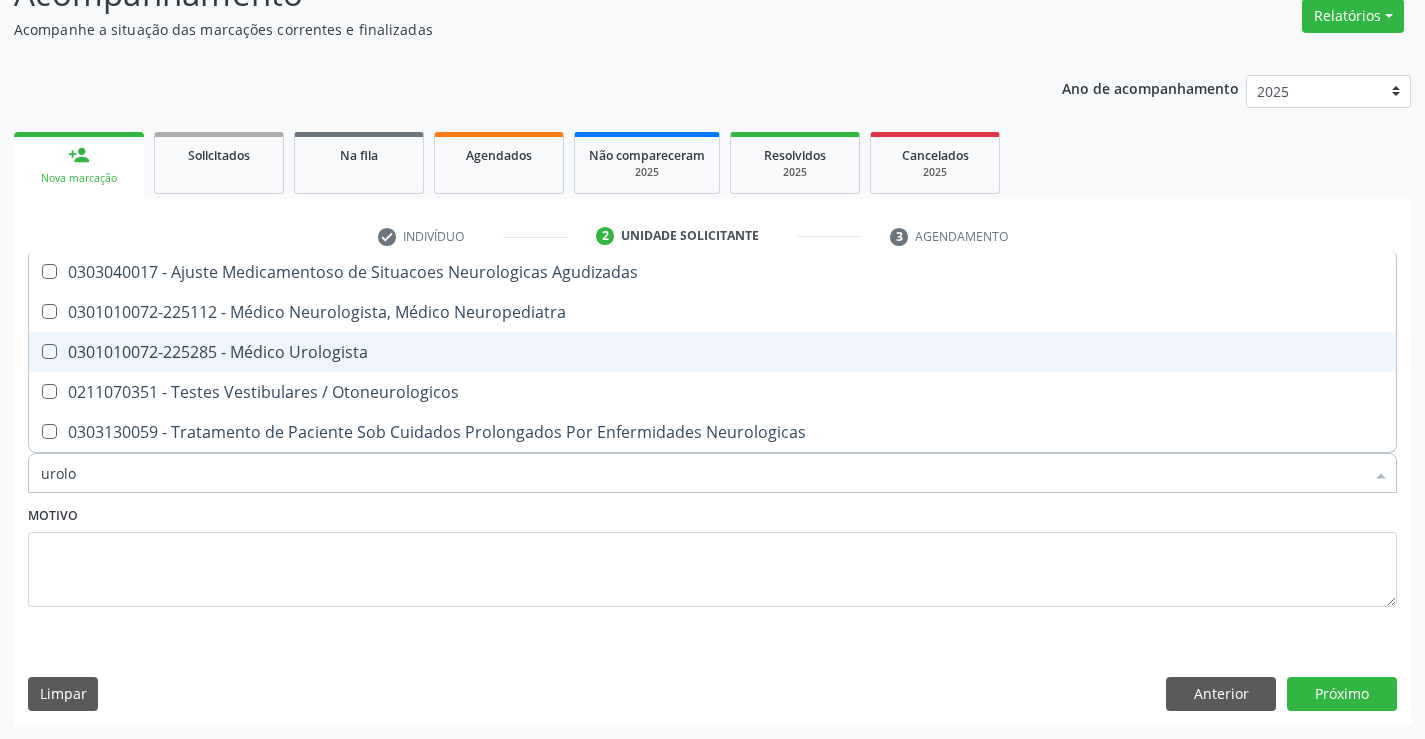 checkbox on "true" 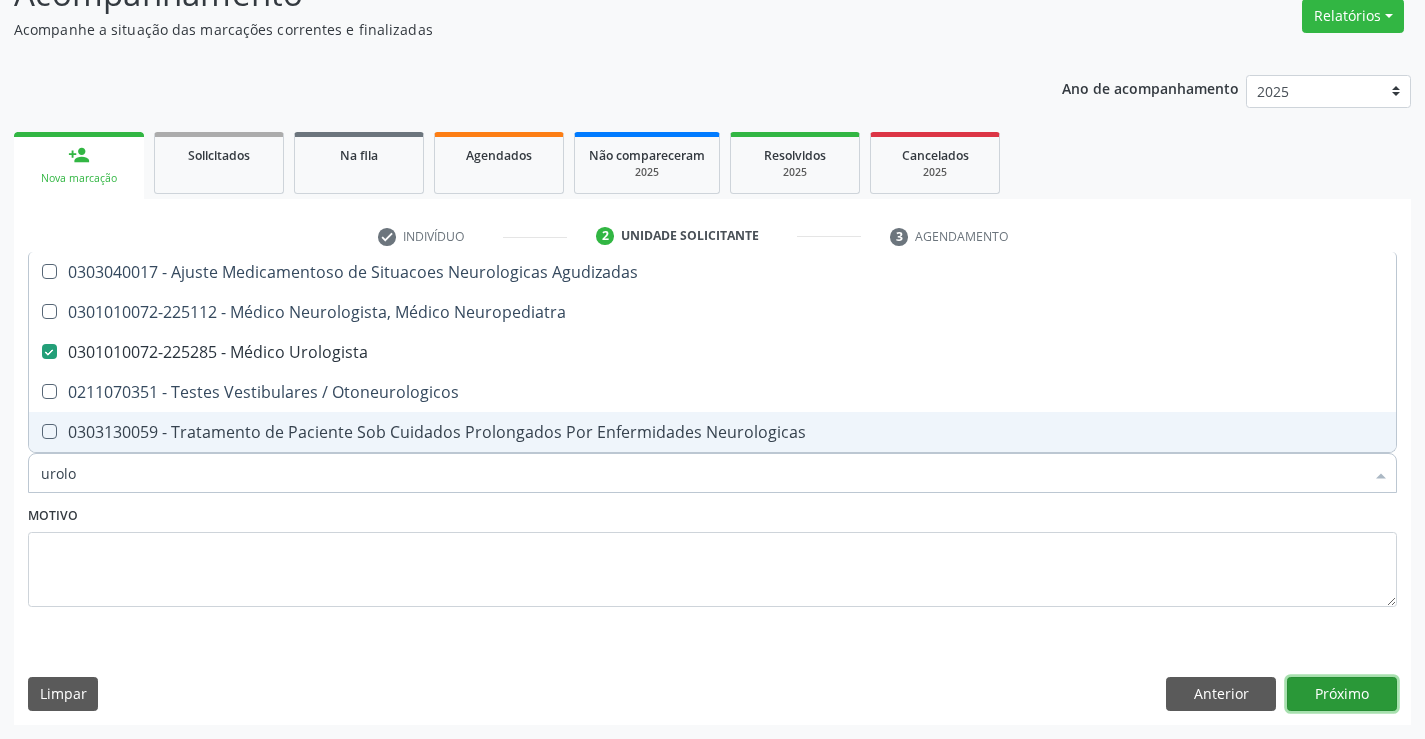 click on "Próximo" at bounding box center (1342, 694) 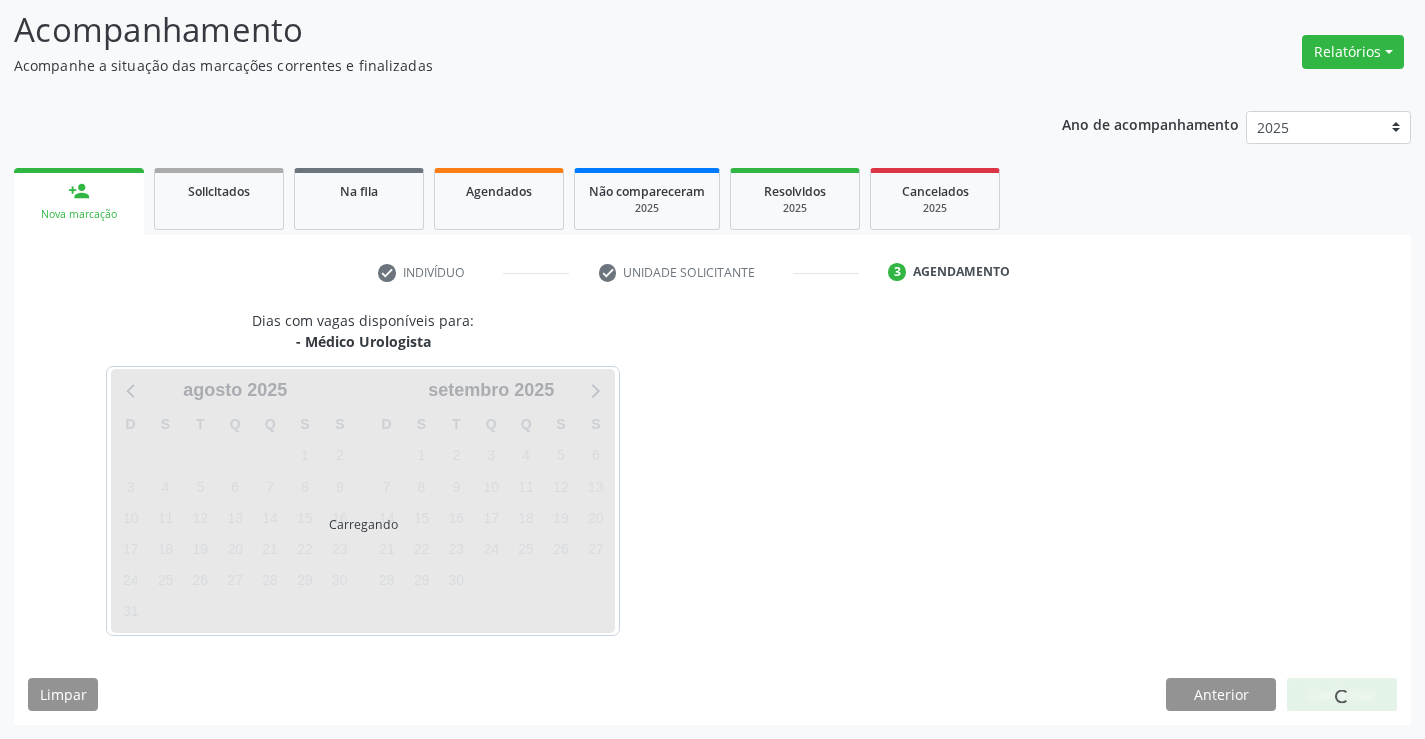 scroll, scrollTop: 131, scrollLeft: 0, axis: vertical 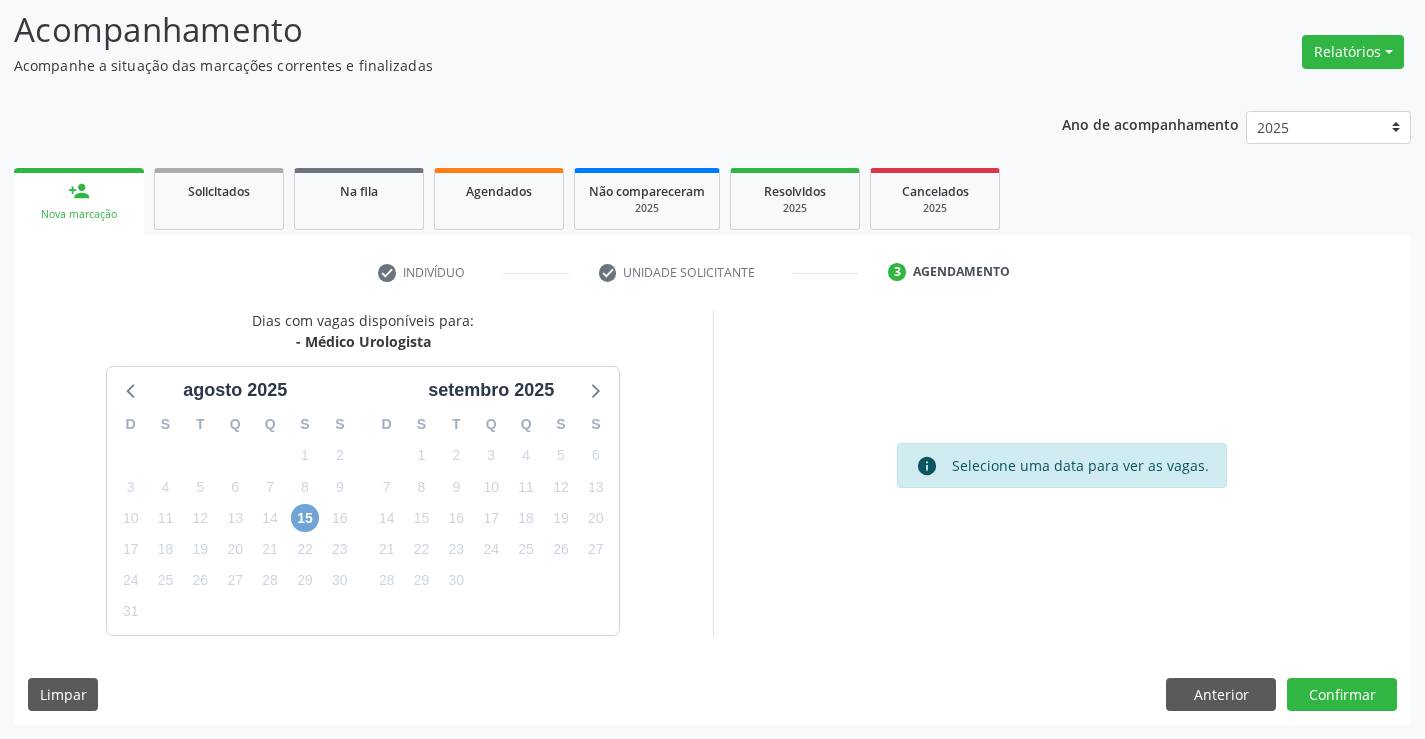 click on "15" at bounding box center (305, 518) 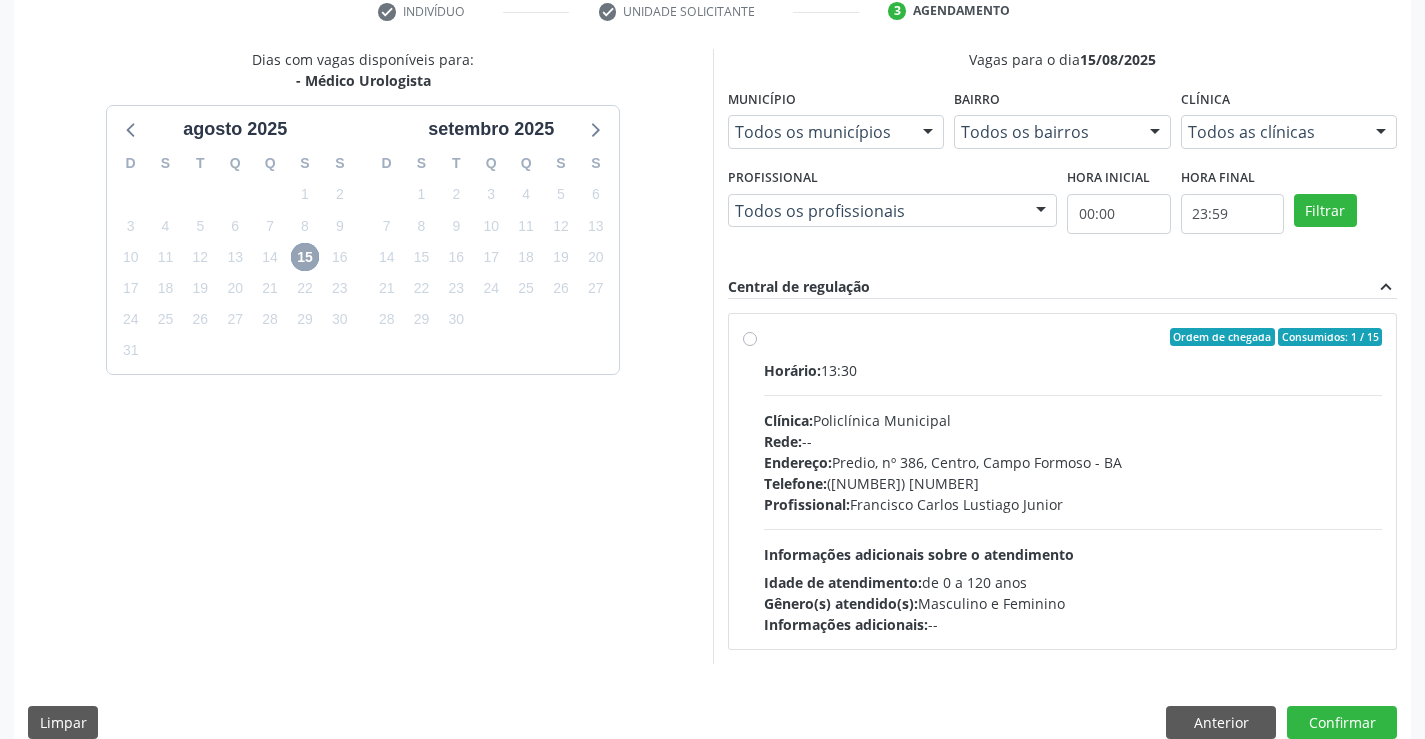 scroll, scrollTop: 420, scrollLeft: 0, axis: vertical 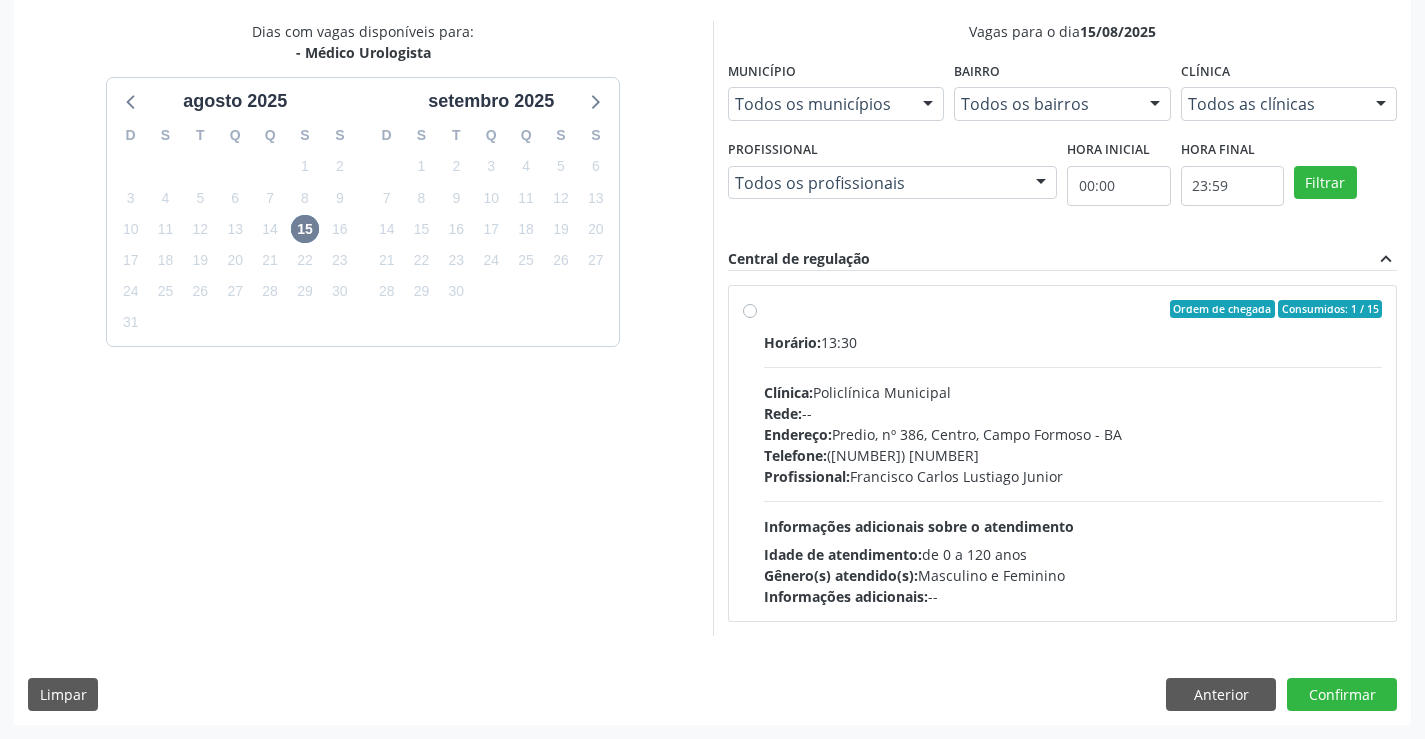 click on "Ordem de chegada
Consumidos: 1 / 15
Horário:   13:30
Clínica:  Policlínica Municipal
Rede:
--
Endereço:   Predio, nº 386, Centro, [CITY] - [STATE]
Telefone:   ([NUMBER]) [NUMBER]
Profissional:
[FIRST] [LAST] [LAST]
Informações adicionais sobre o atendimento
Idade de atendimento:
de 0 a 120 anos
Gênero(s) atendido(s):
Masculino e Feminino
Informações adicionais:
--" at bounding box center (1073, 453) 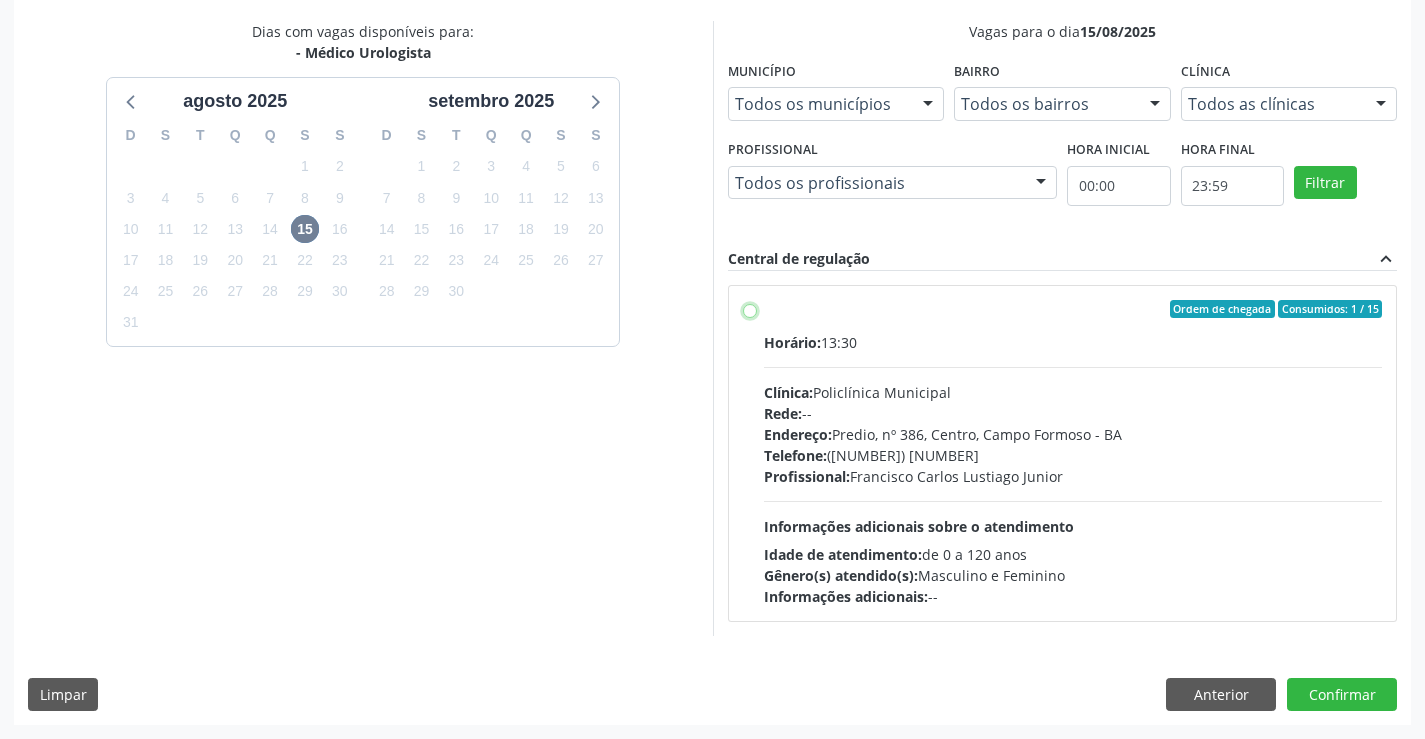 radio on "true" 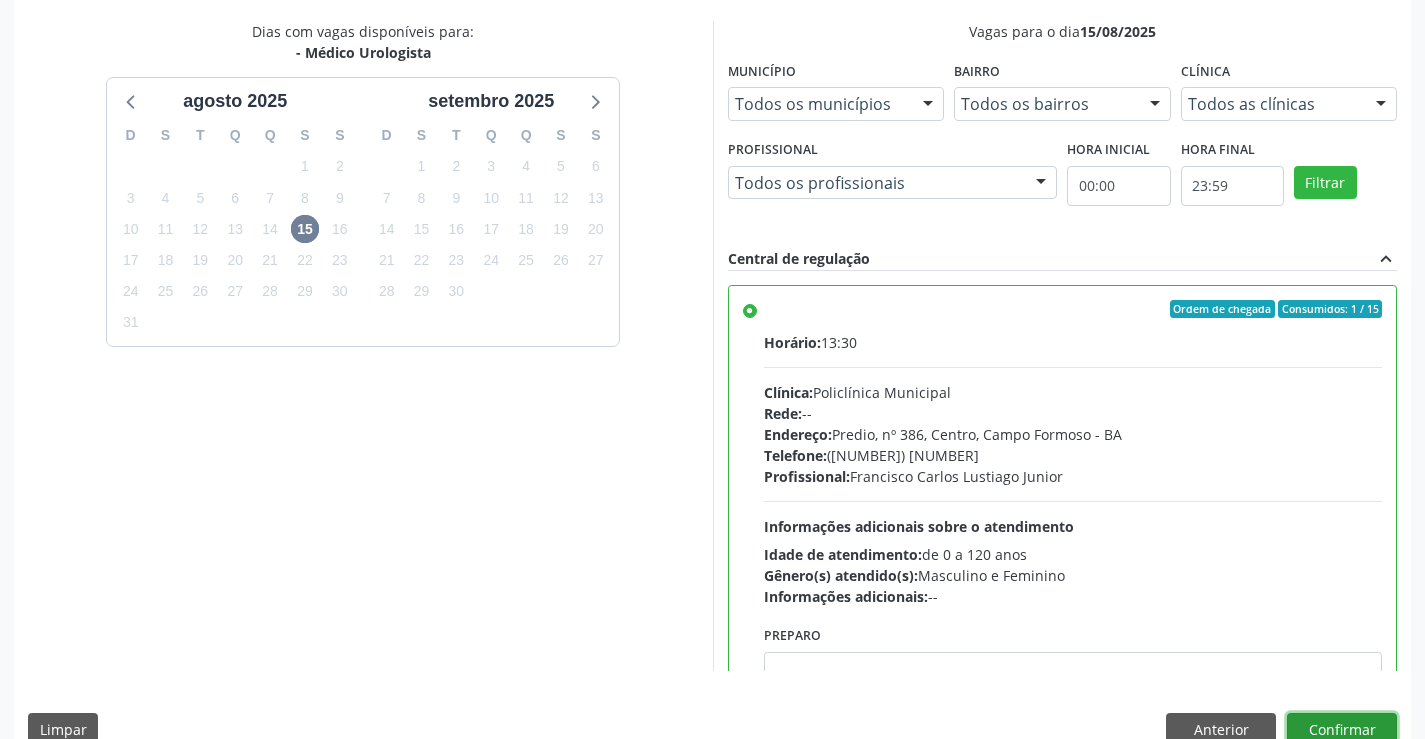 click on "Confirmar" at bounding box center [1342, 730] 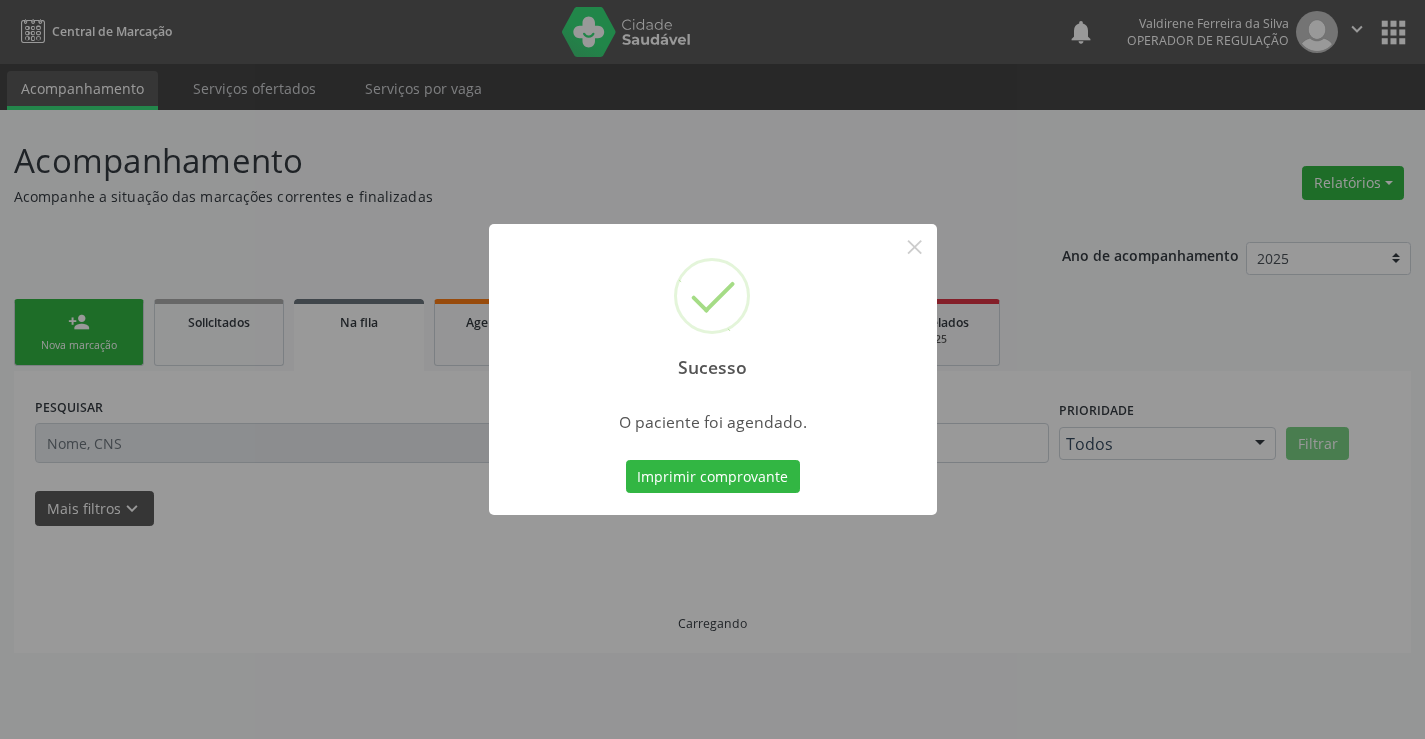 scroll, scrollTop: 0, scrollLeft: 0, axis: both 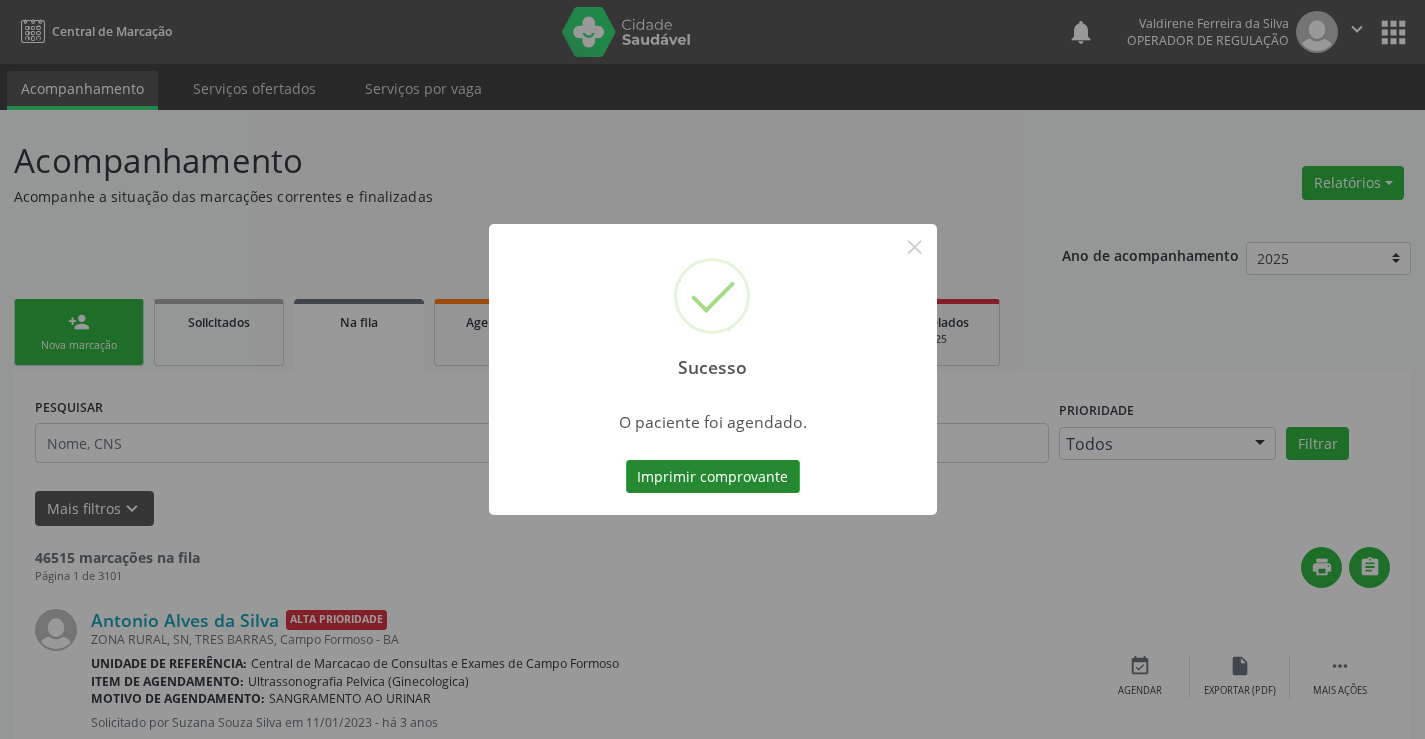 click on "Imprimir comprovante" at bounding box center [713, 477] 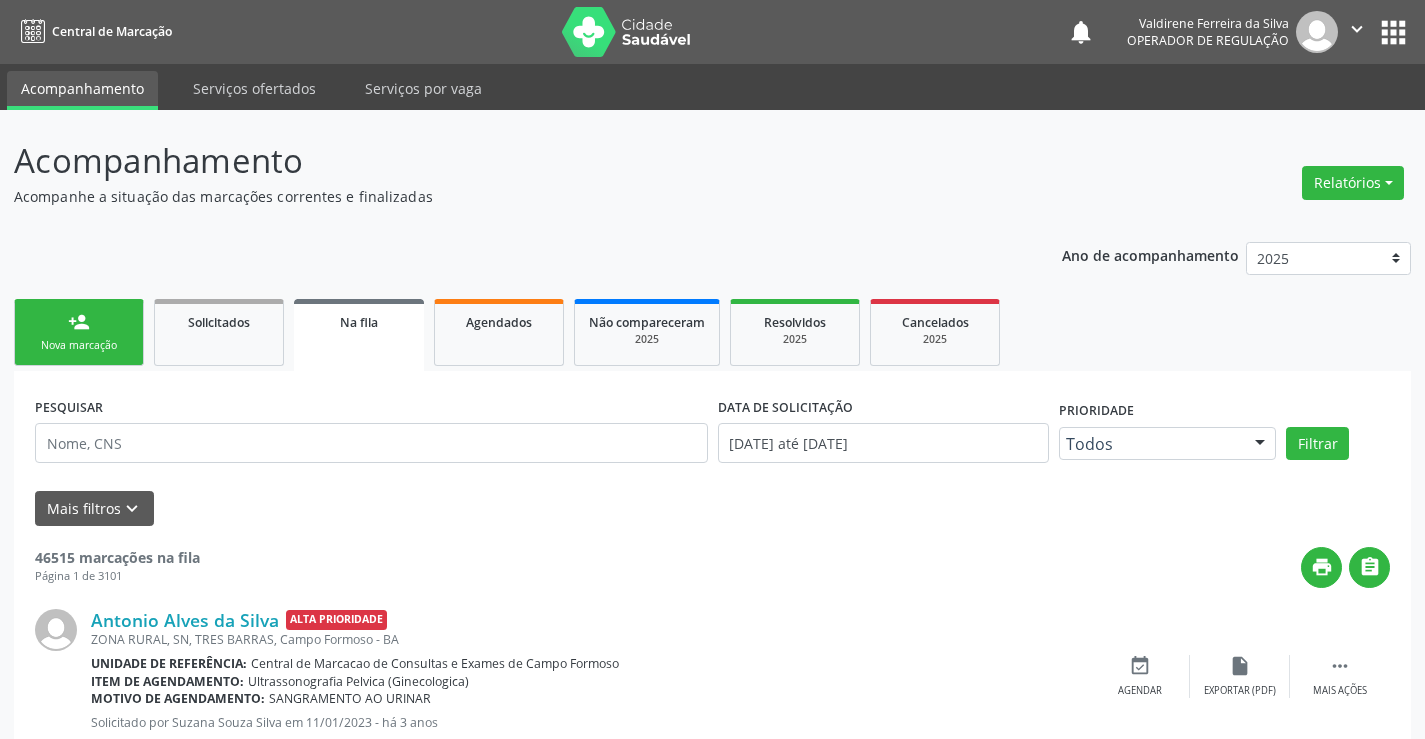 click on "Nova marcação" at bounding box center [79, 345] 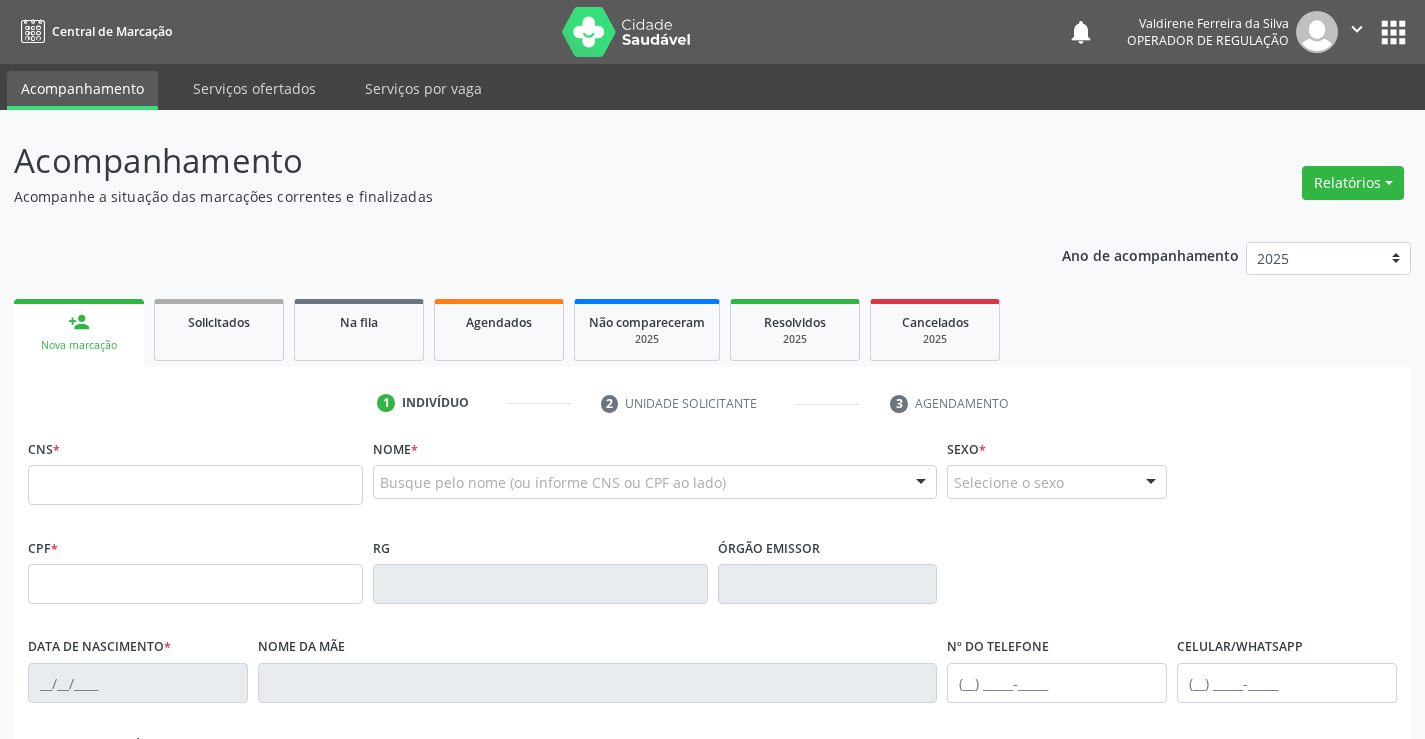 click on "" at bounding box center (1357, 29) 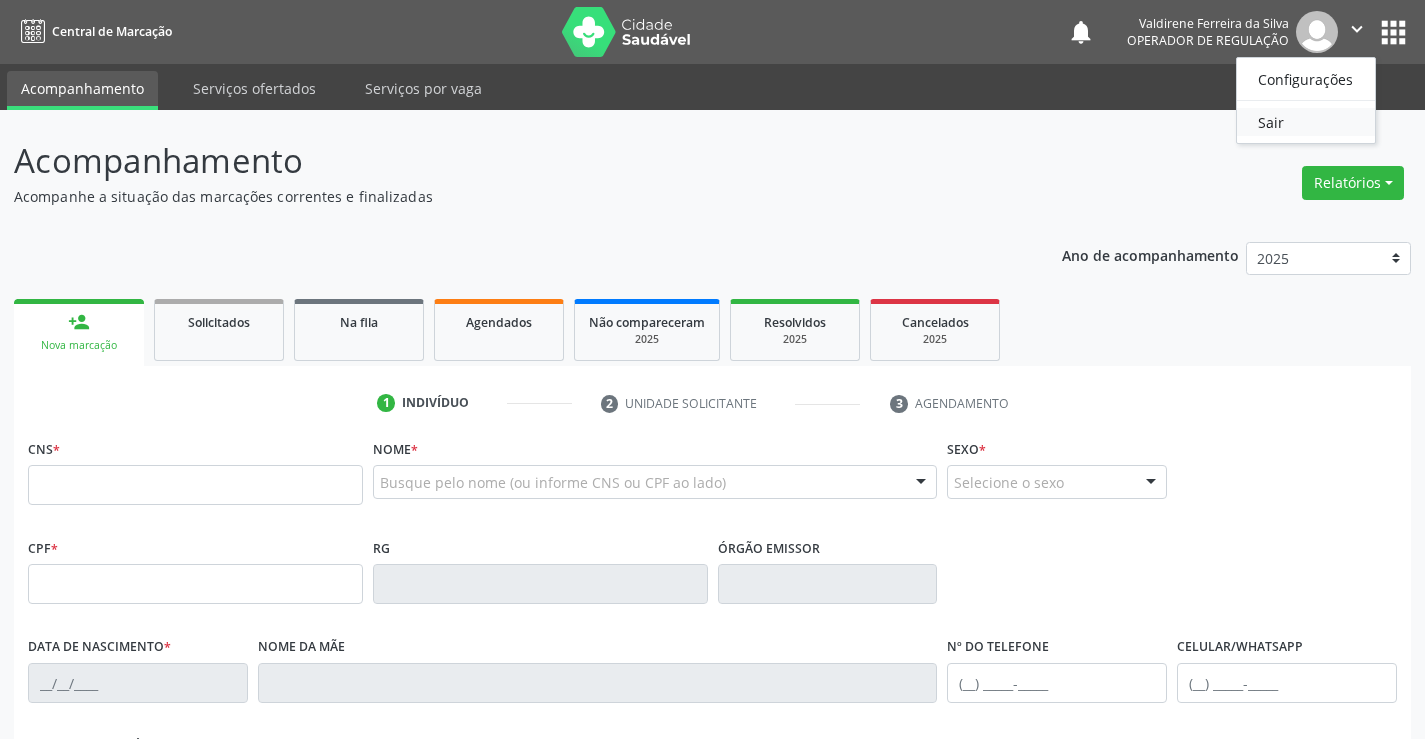 click on "Sair" at bounding box center [1306, 122] 